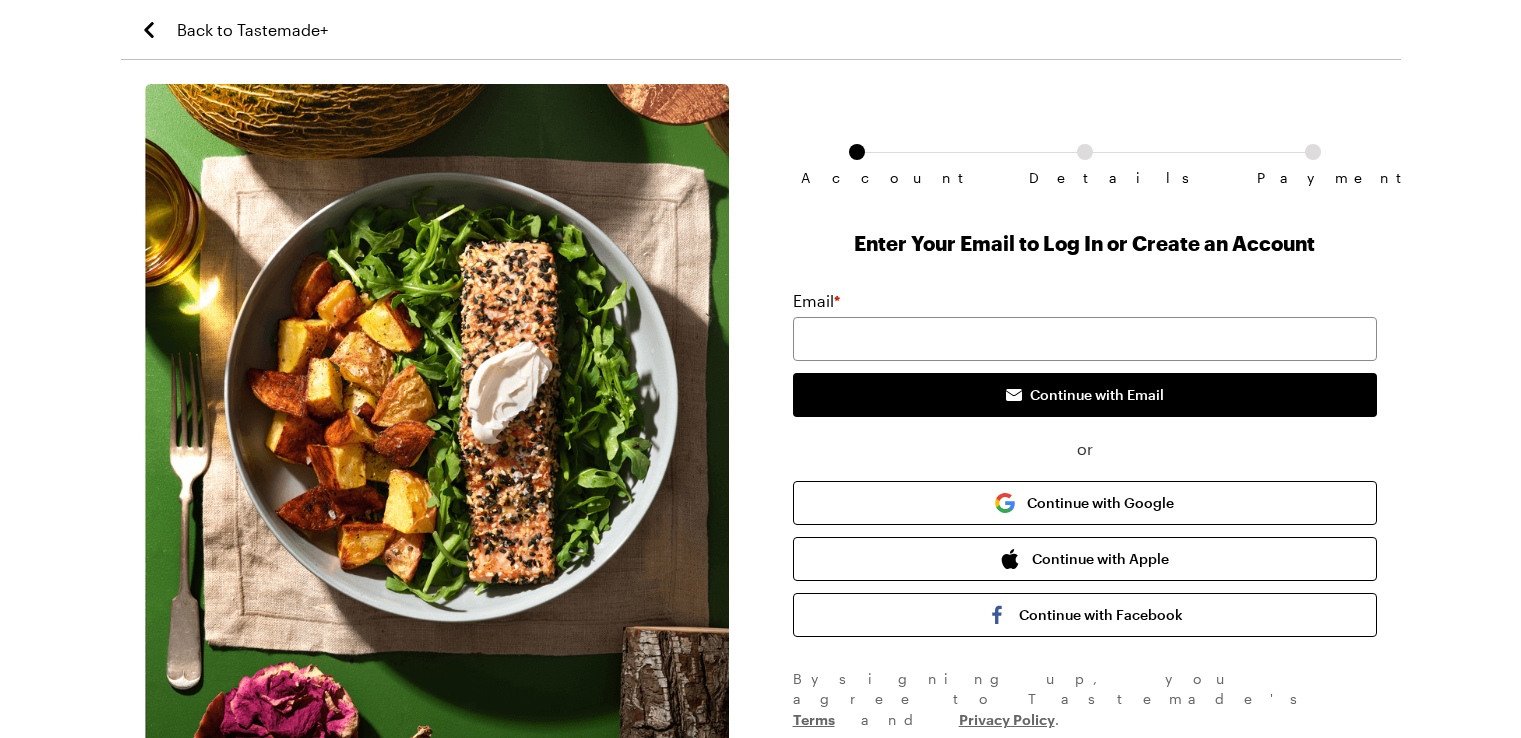 scroll, scrollTop: 0, scrollLeft: 0, axis: both 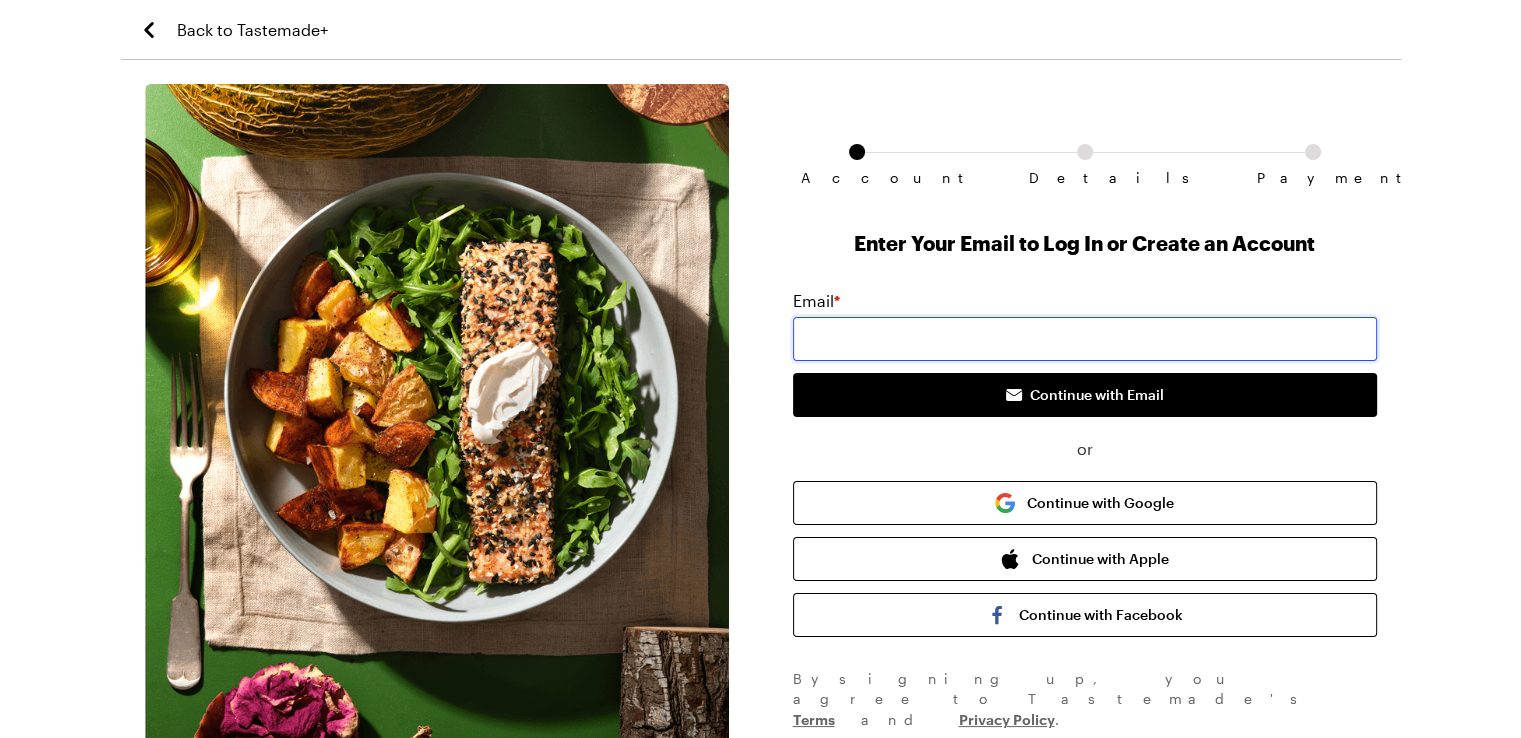 click at bounding box center [1085, 339] 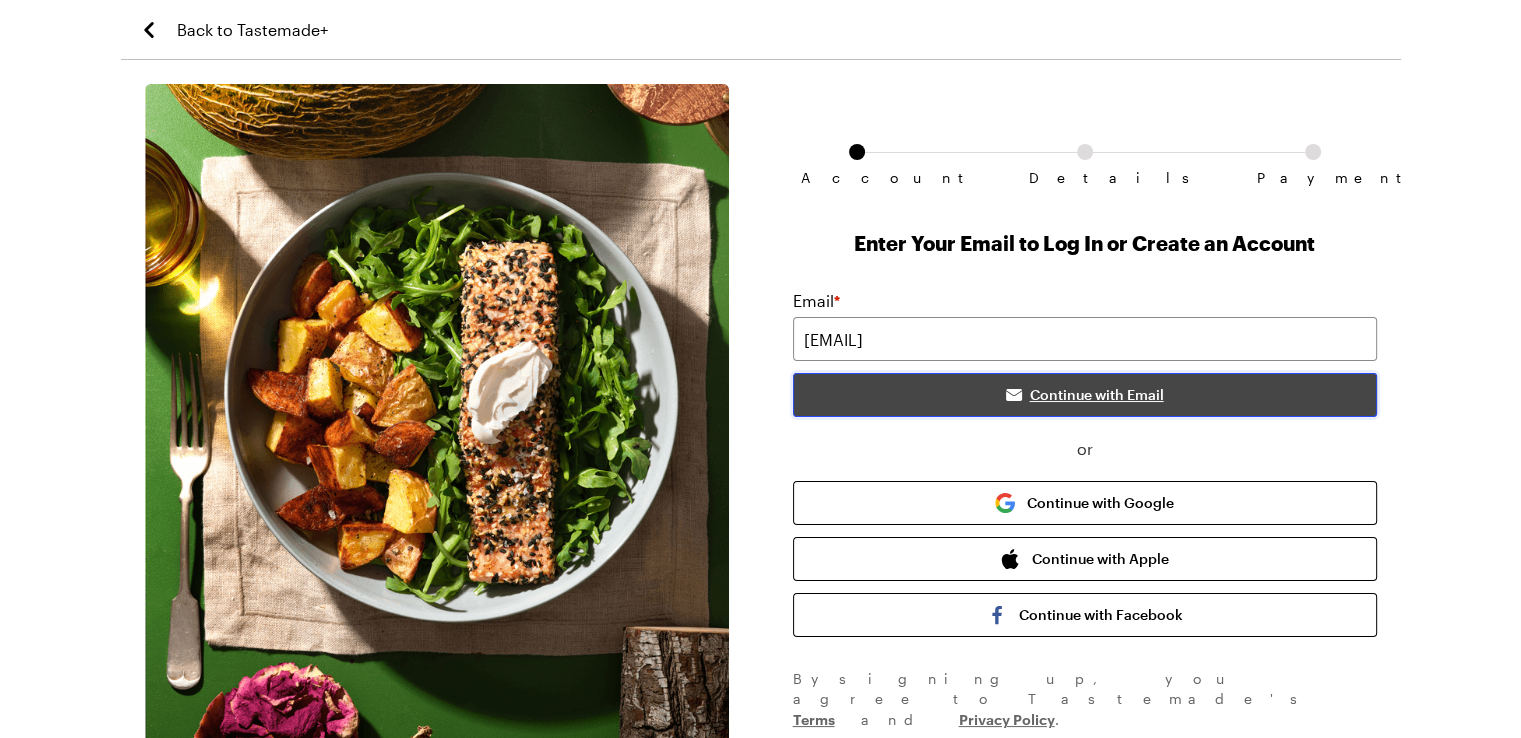click on "Continue with Email" at bounding box center (1097, 395) 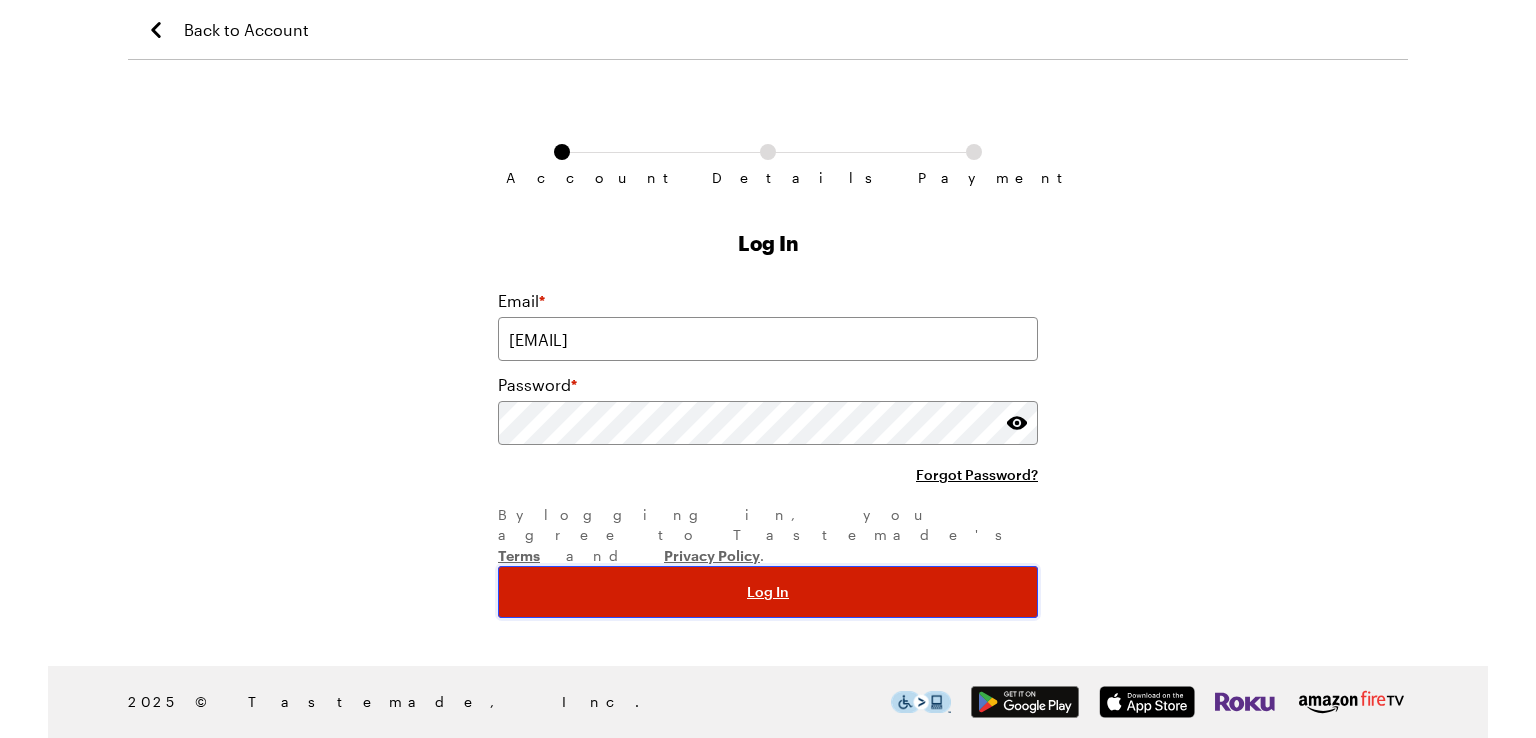 click on "Log In" at bounding box center [768, 592] 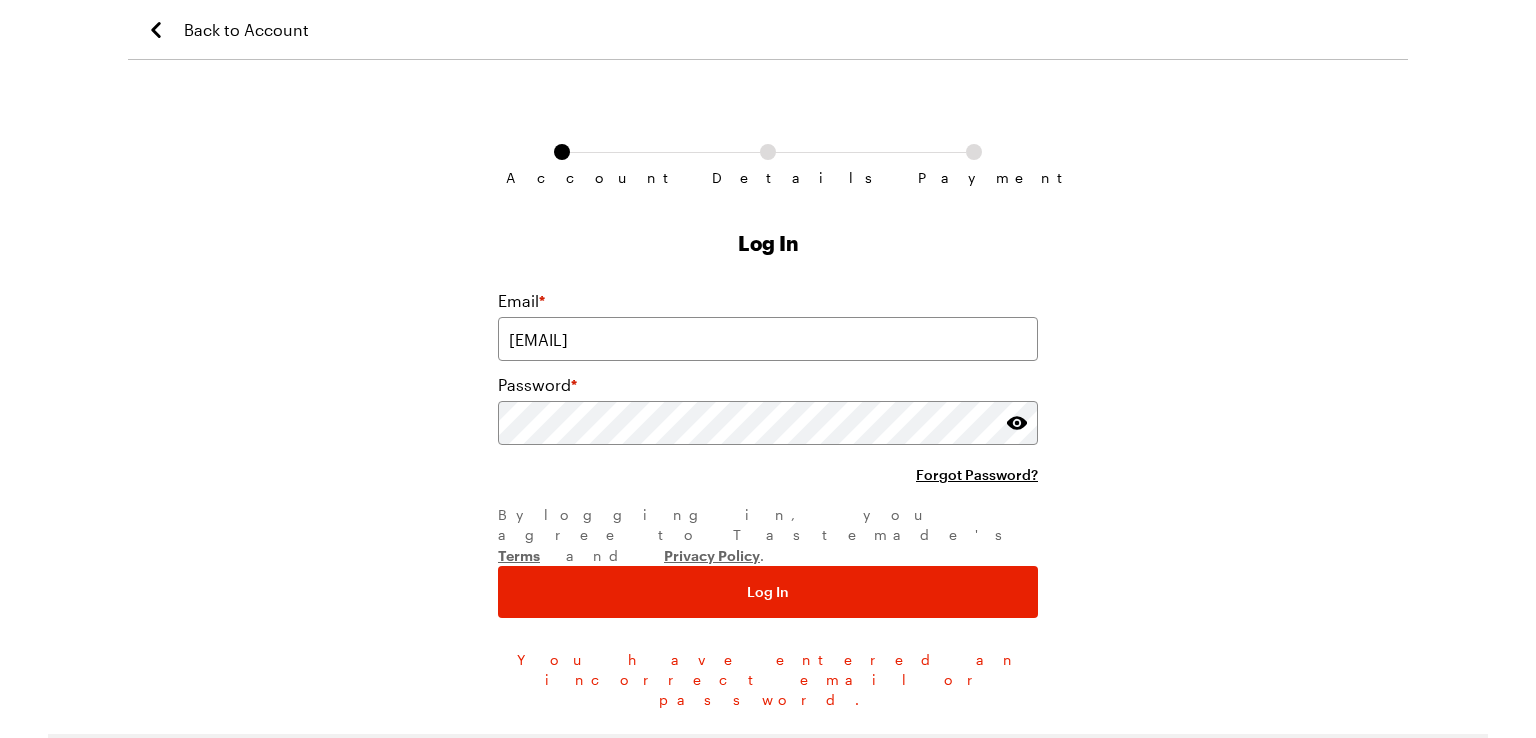 click on "Back to Account" at bounding box center (246, 30) 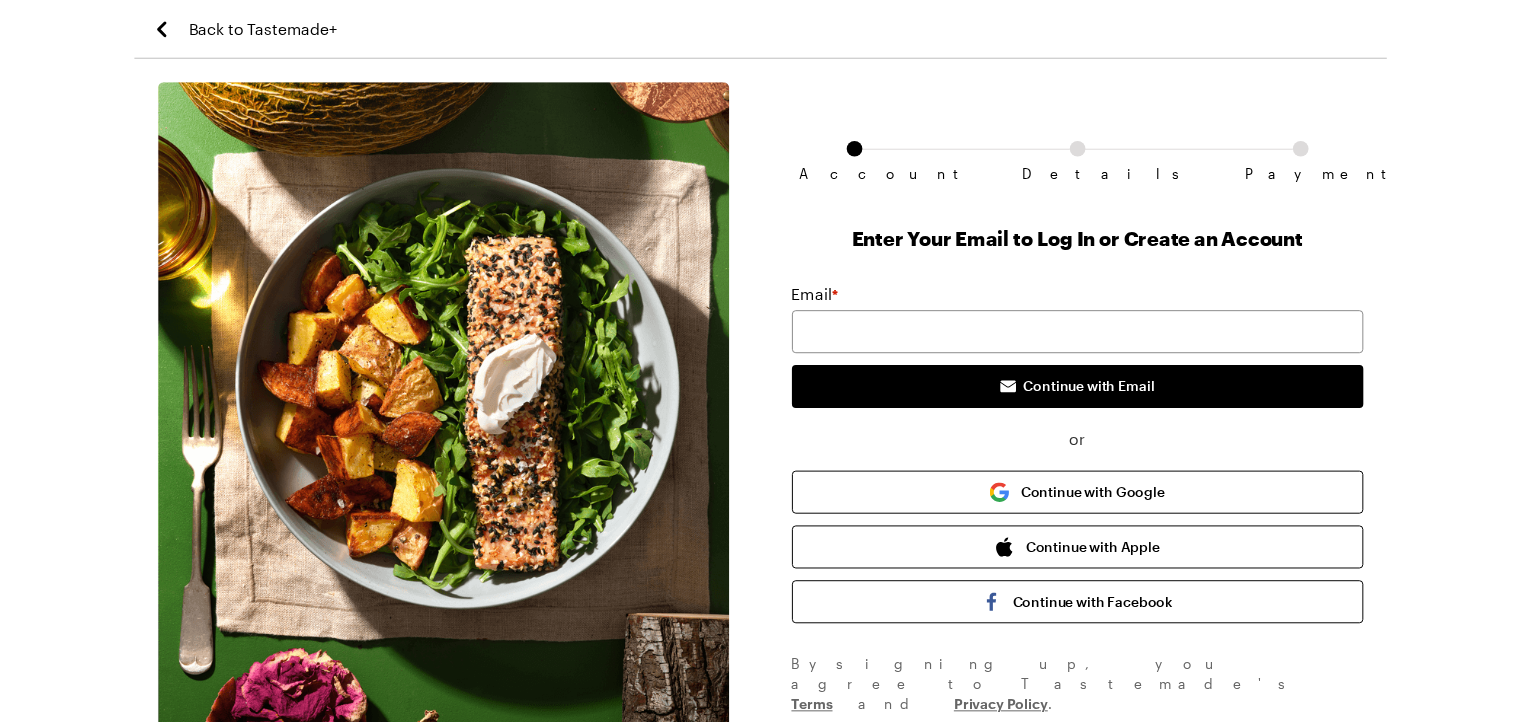 scroll, scrollTop: 0, scrollLeft: 0, axis: both 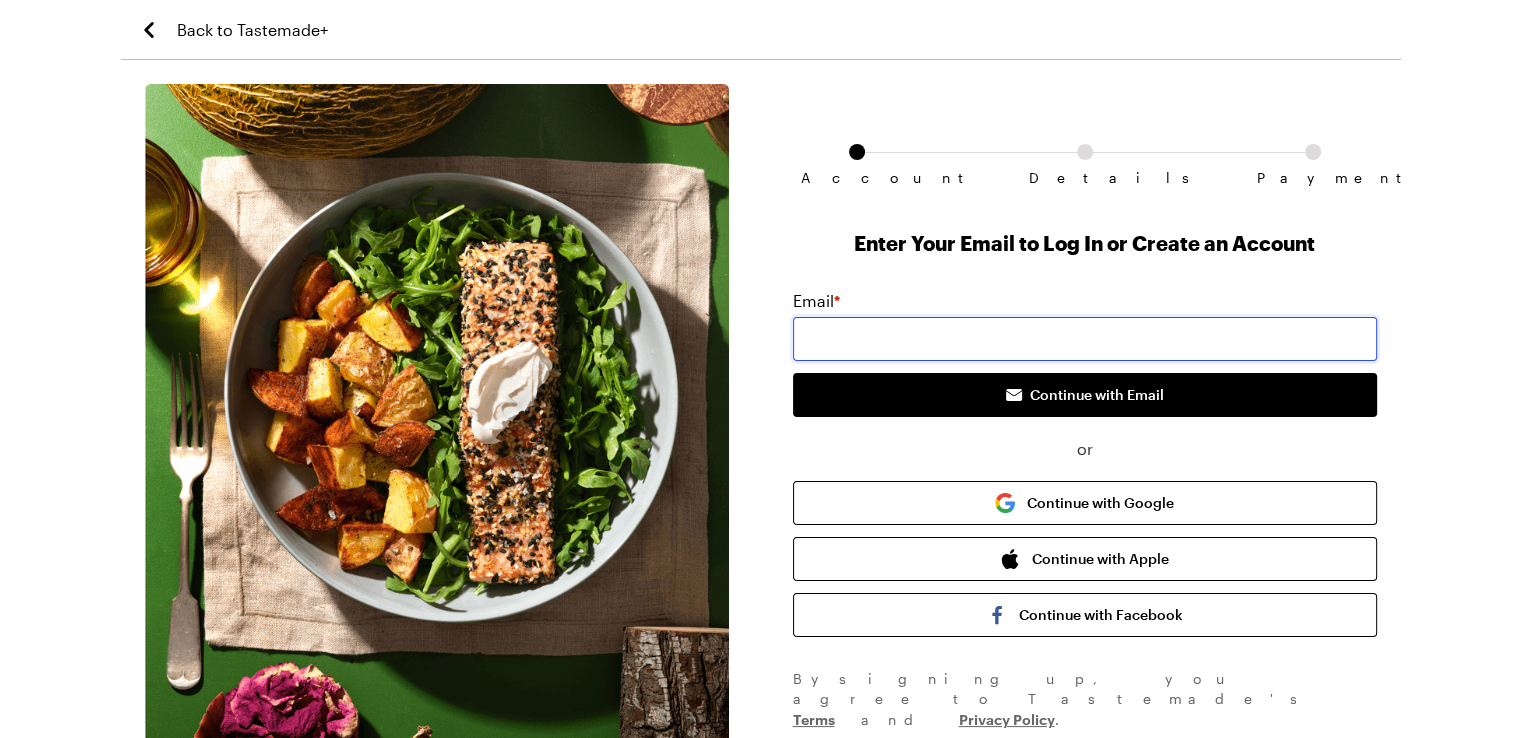 click at bounding box center (1085, 339) 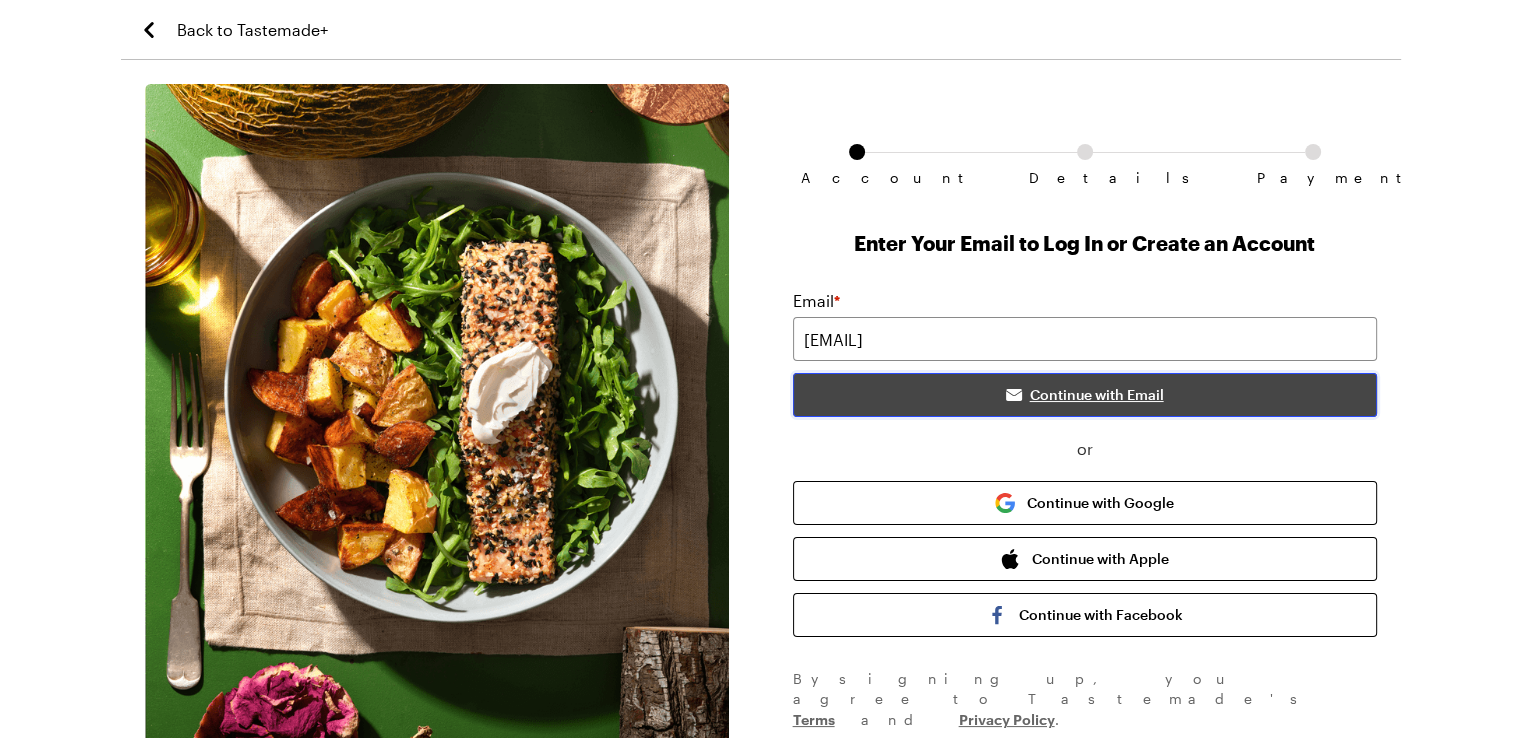 click on "Continue with Email" at bounding box center (1097, 395) 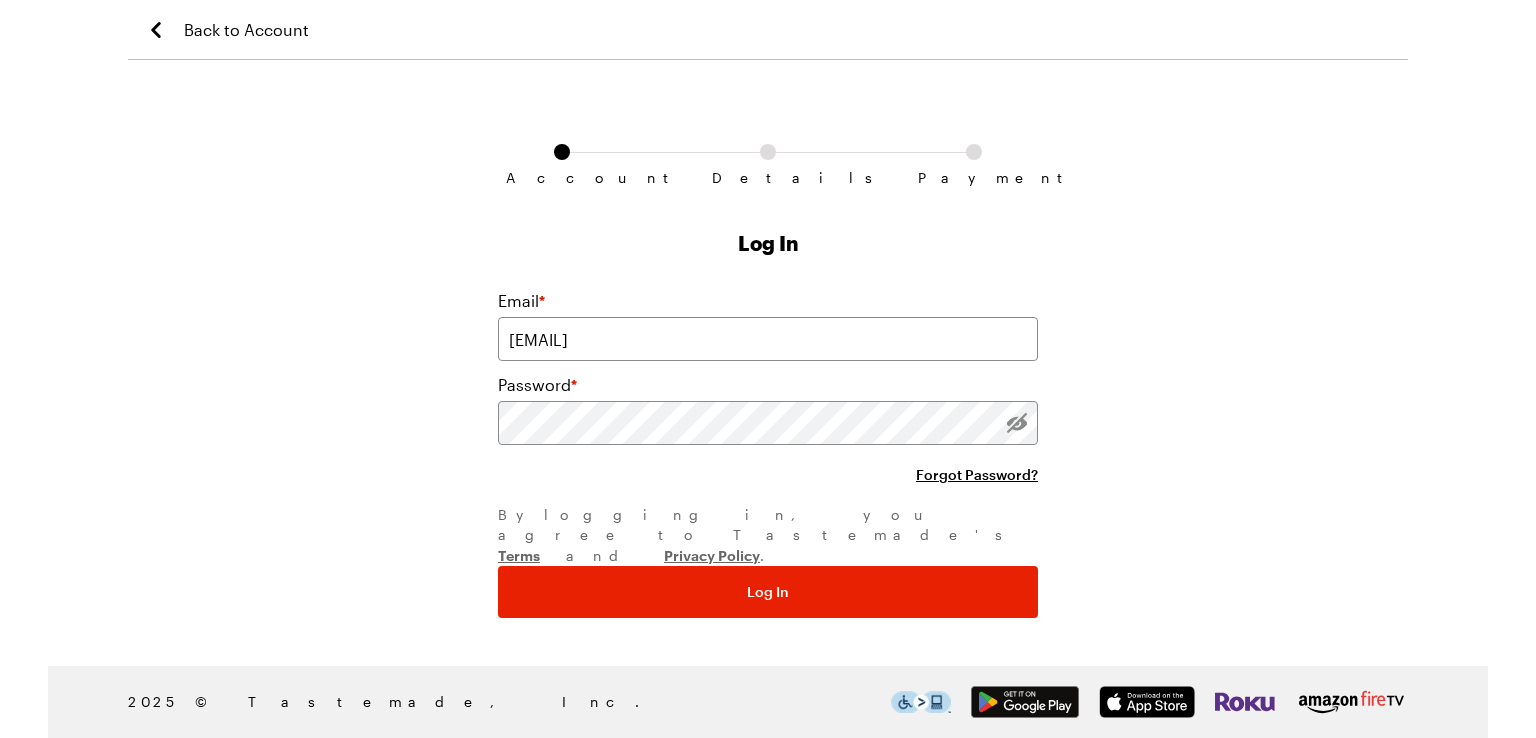 click on "Back to Account" at bounding box center [246, 30] 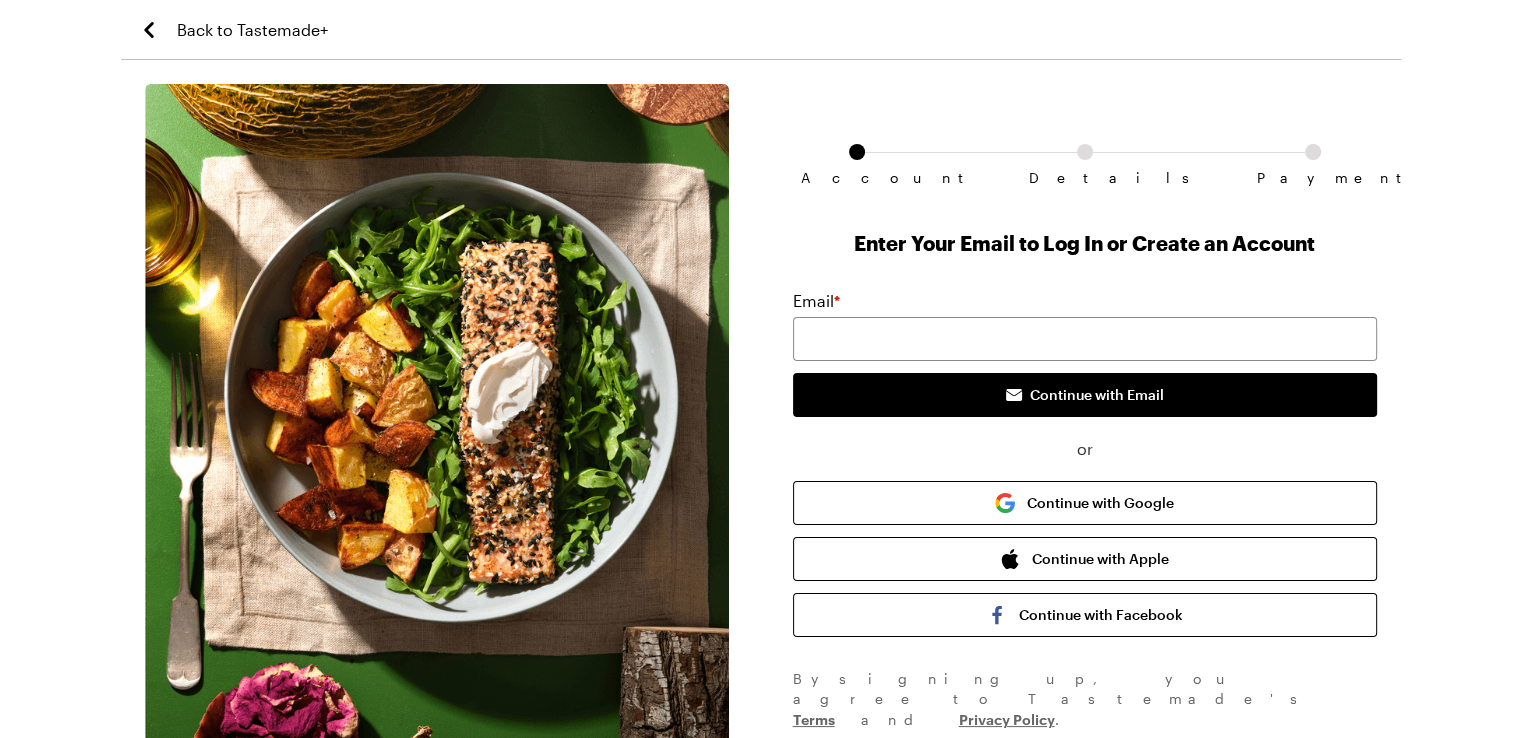 click on "Back to Tastemade+" at bounding box center (252, 30) 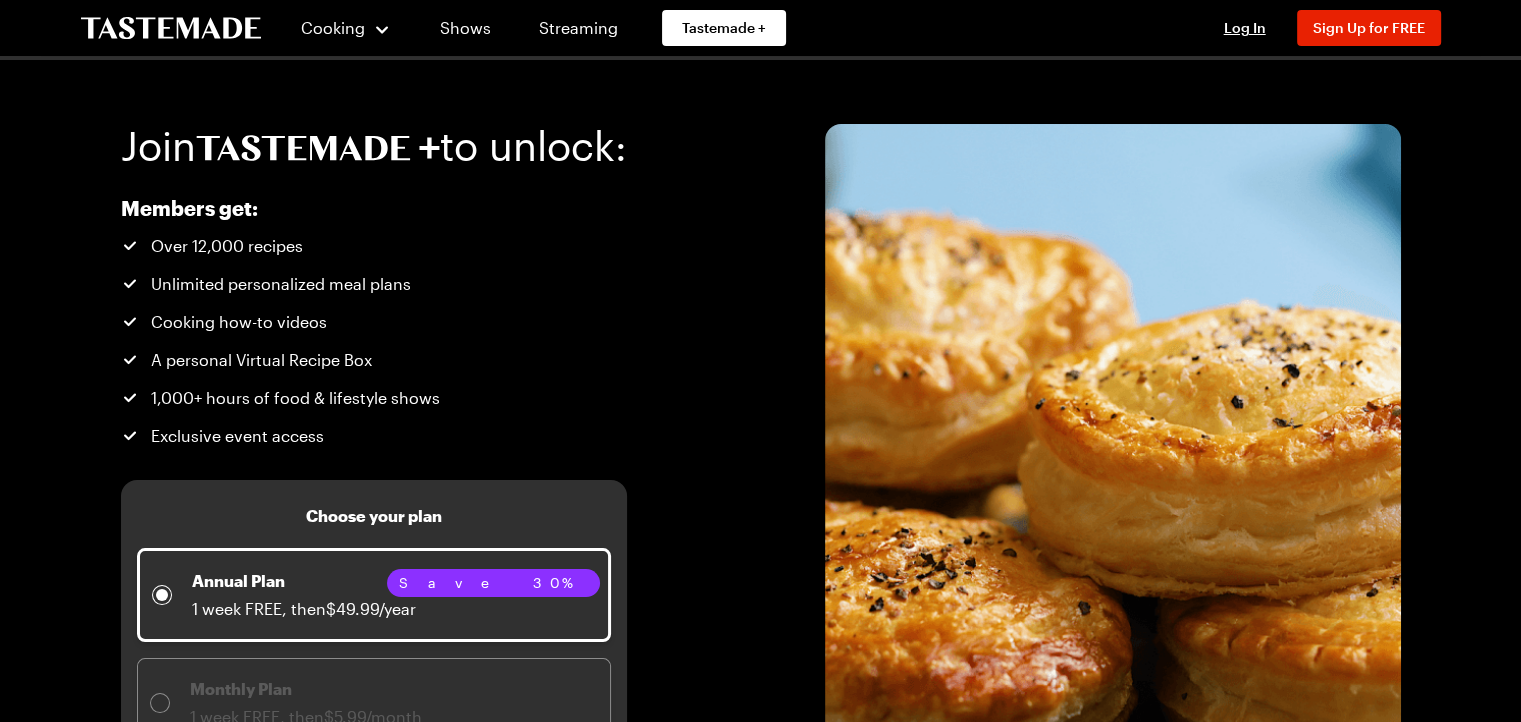 scroll, scrollTop: 0, scrollLeft: 0, axis: both 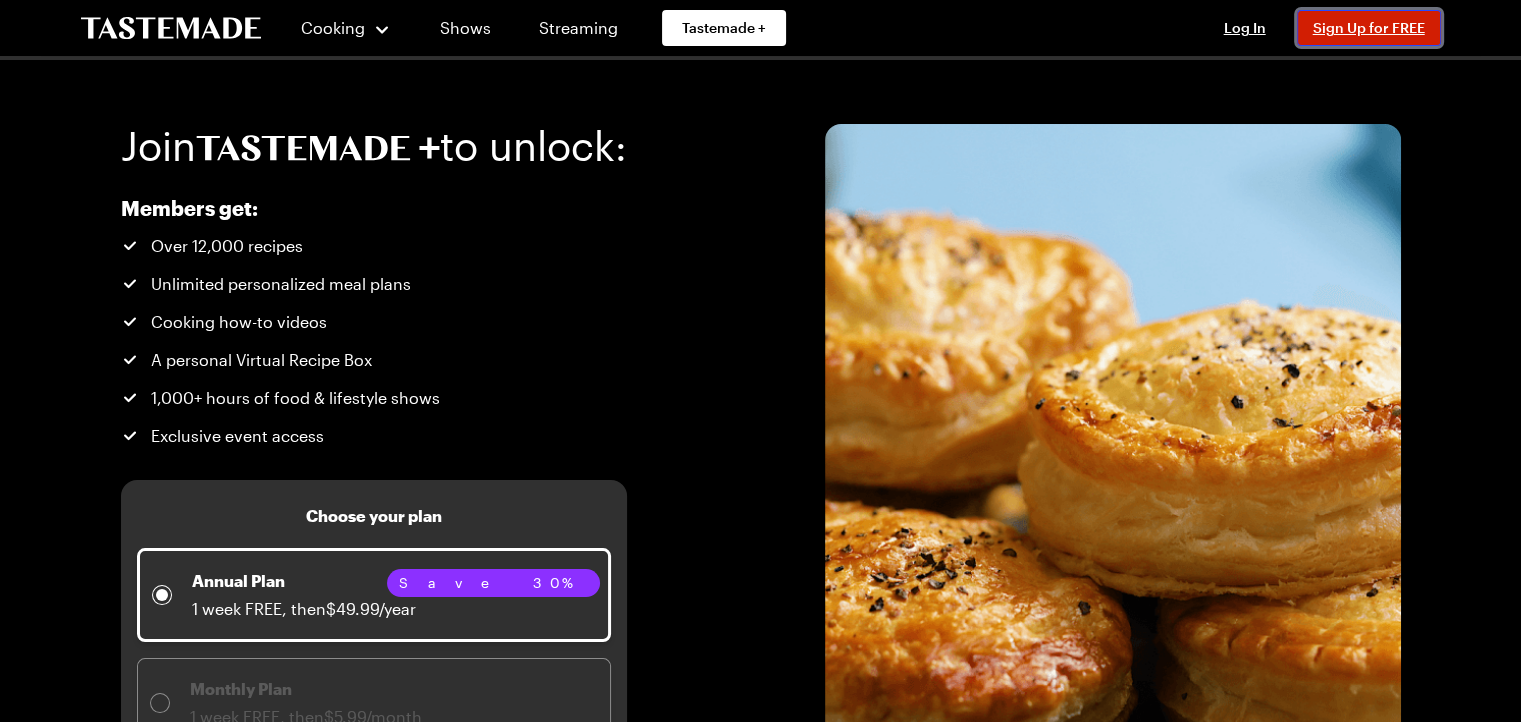 click on "Sign Up for FREE" at bounding box center (1369, 27) 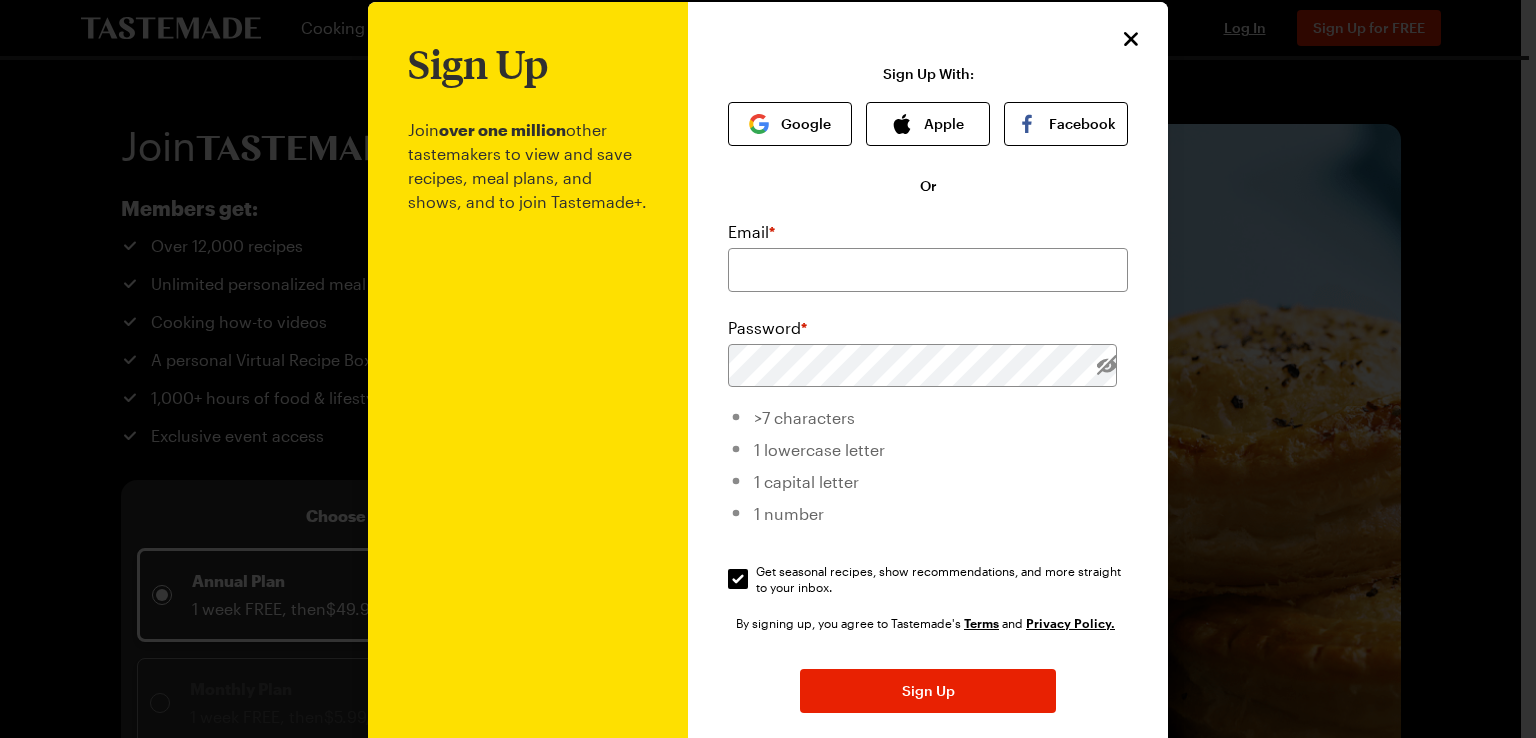 scroll, scrollTop: 0, scrollLeft: 0, axis: both 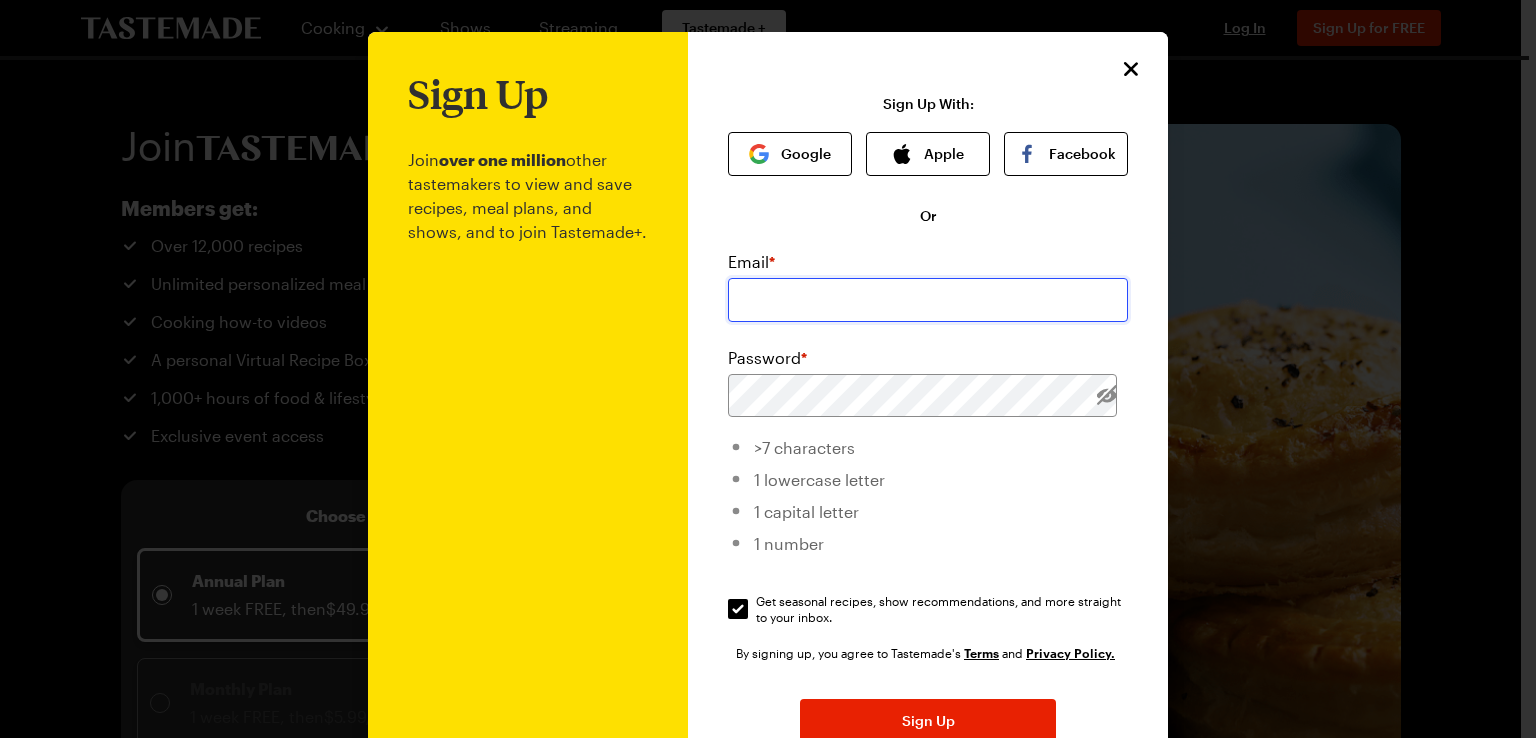 click at bounding box center [928, 300] 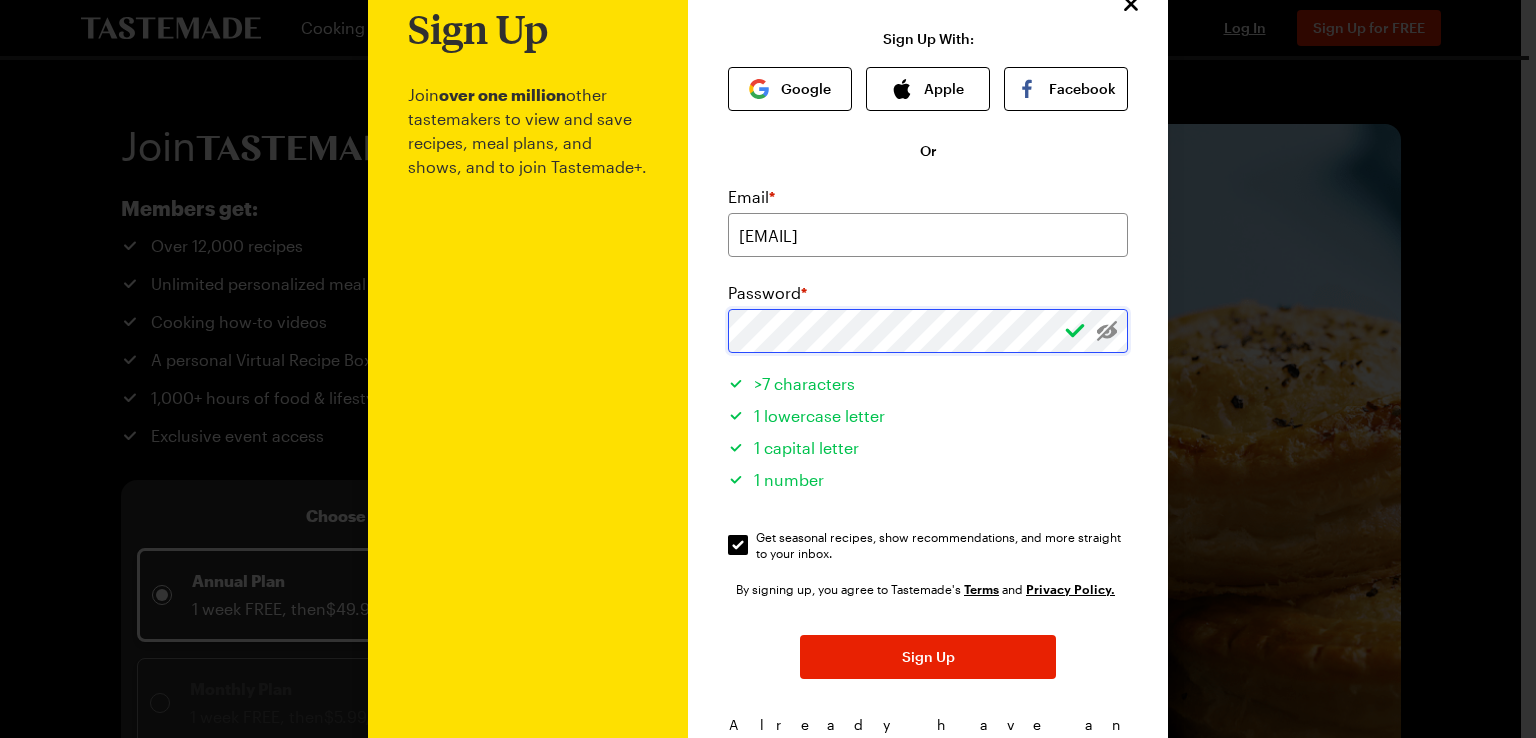 scroll, scrollTop: 198, scrollLeft: 0, axis: vertical 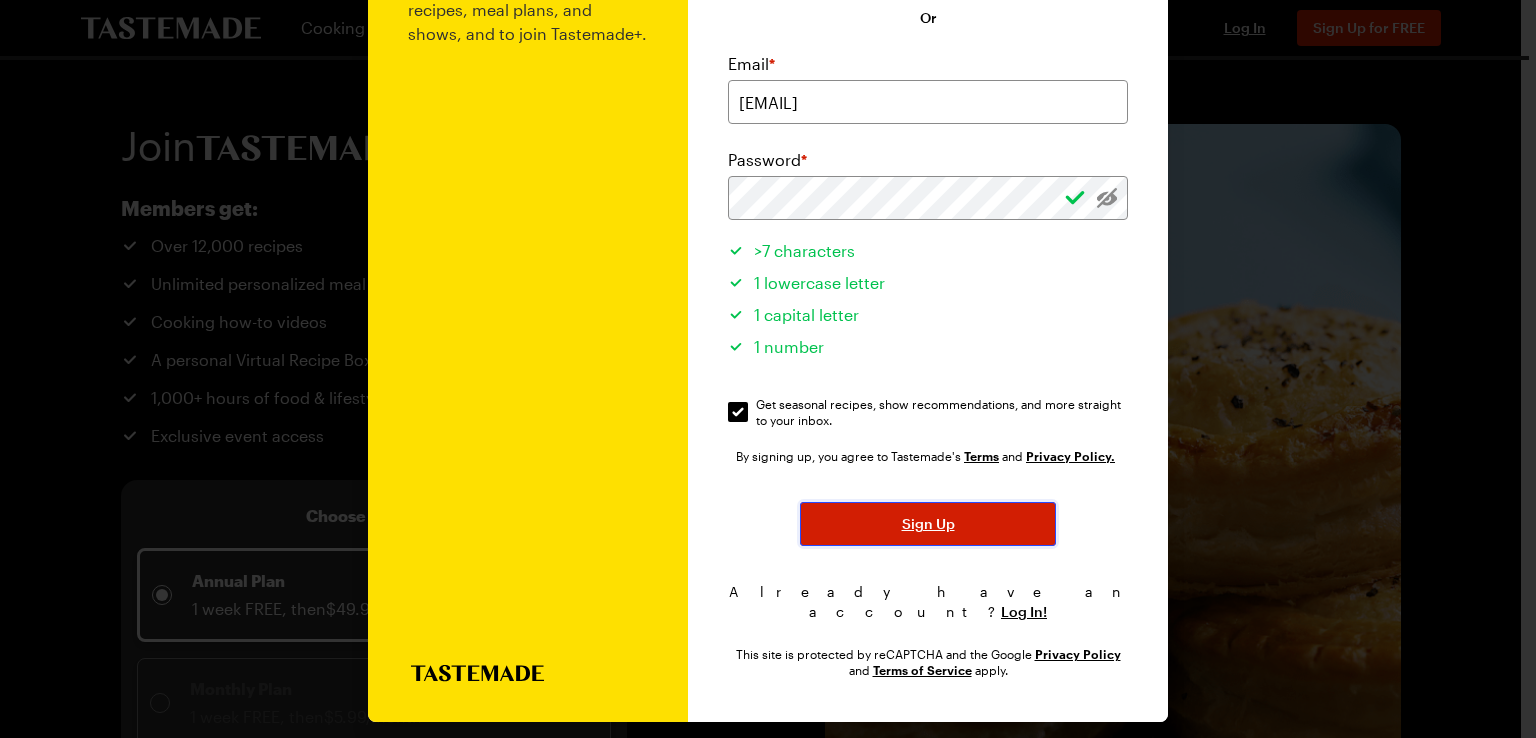 click on "Sign Up" at bounding box center (928, 524) 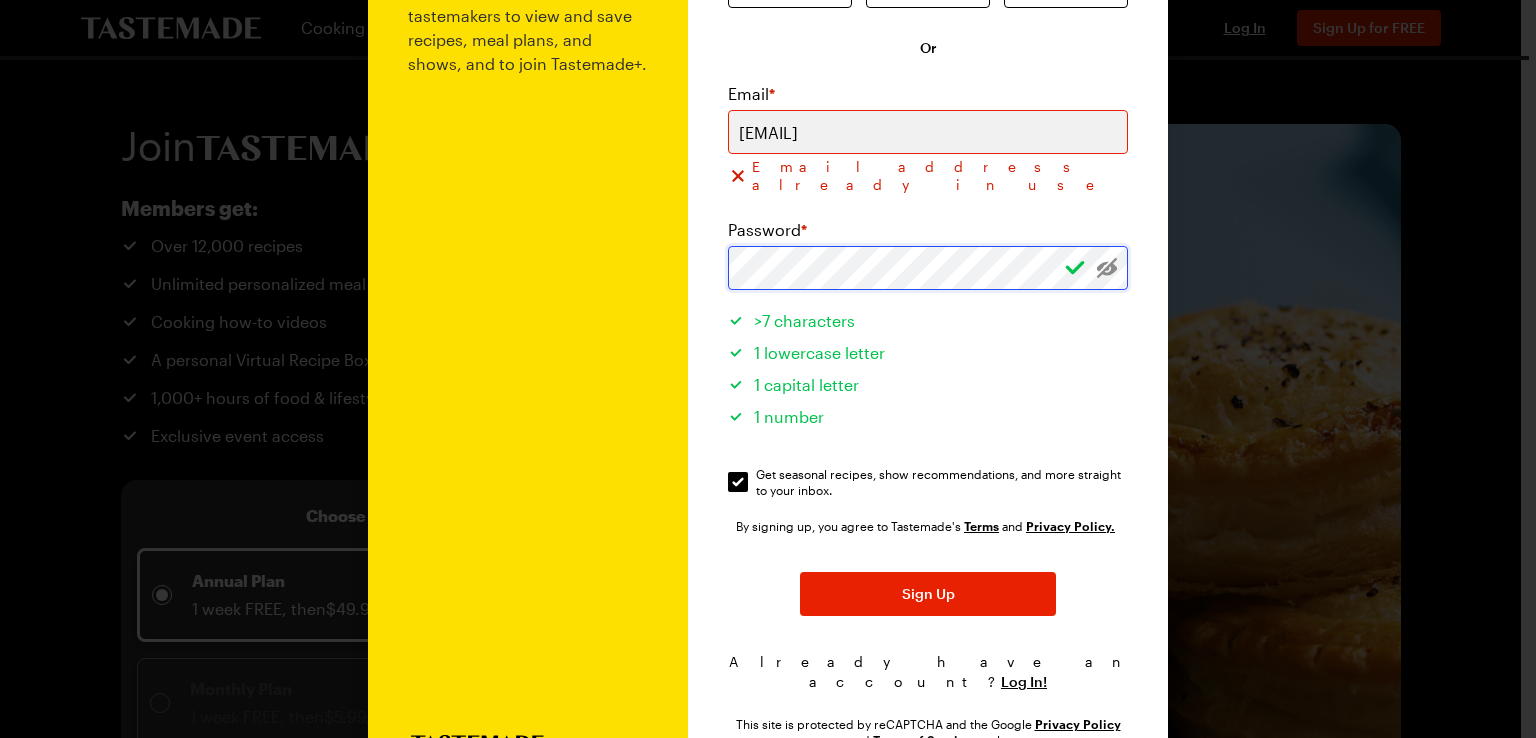 scroll, scrollTop: 222, scrollLeft: 0, axis: vertical 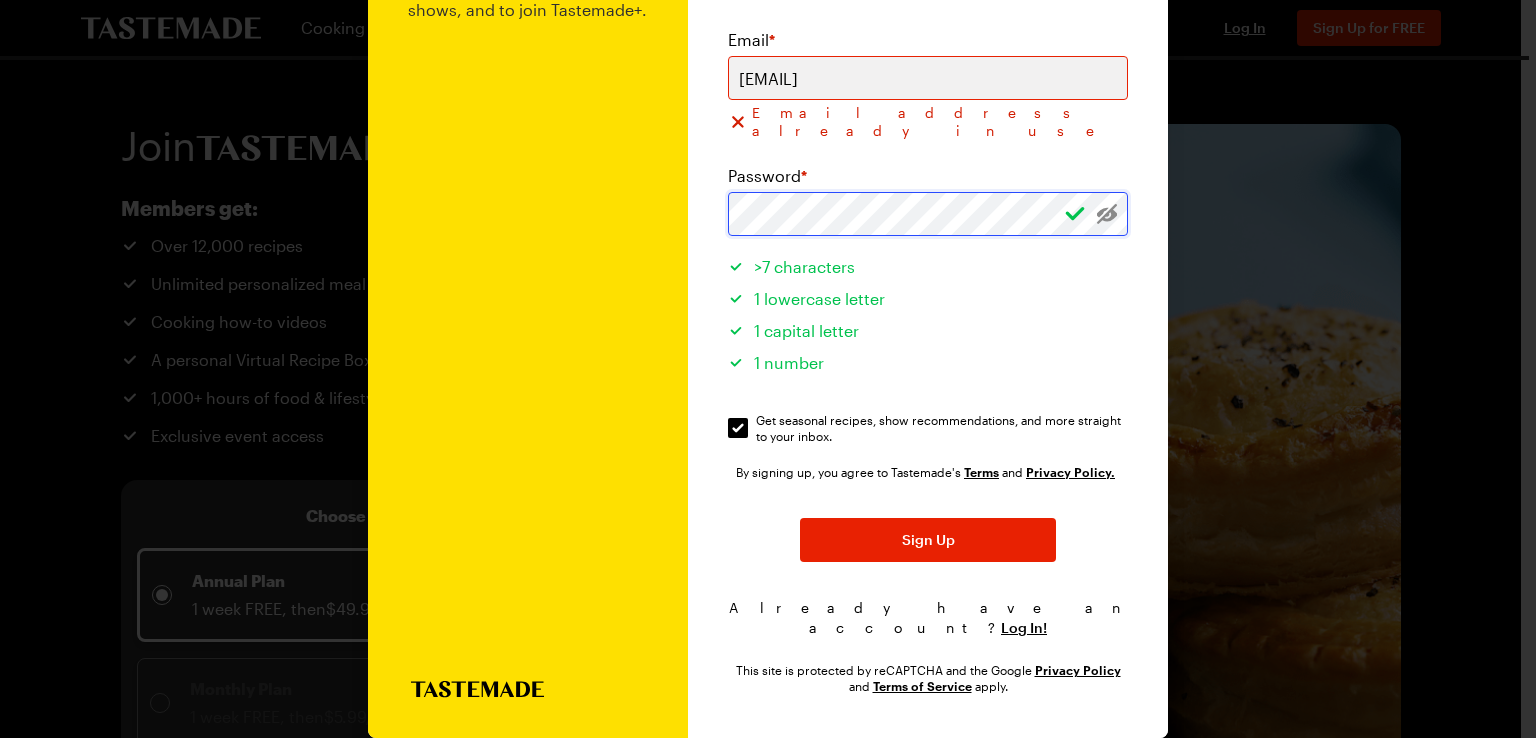 click on "Sign Up Join  over one million  other tastemakers to view and save recipes, meal plans, and shows, and to join Tastemade+. Sign Up With: Google Apple Facebook Or Email  * [EMAIL] Email address already in use Password  * >7 characters 1 lowercase letter 1 capital letter 1 number Get seasonal recipes, show recommendations, and more straight to your inbox. Get seasonal recipes, show recommendations, and more straight to your inbox. By signing up, you agree to Tastemade's   Terms   and   Privacy Policy. Sign Up Already have an account?  Log In! This site is protected by reCAPTCHA and the Google   Privacy Policy   and   Terms of Service   apply." at bounding box center (928, 274) 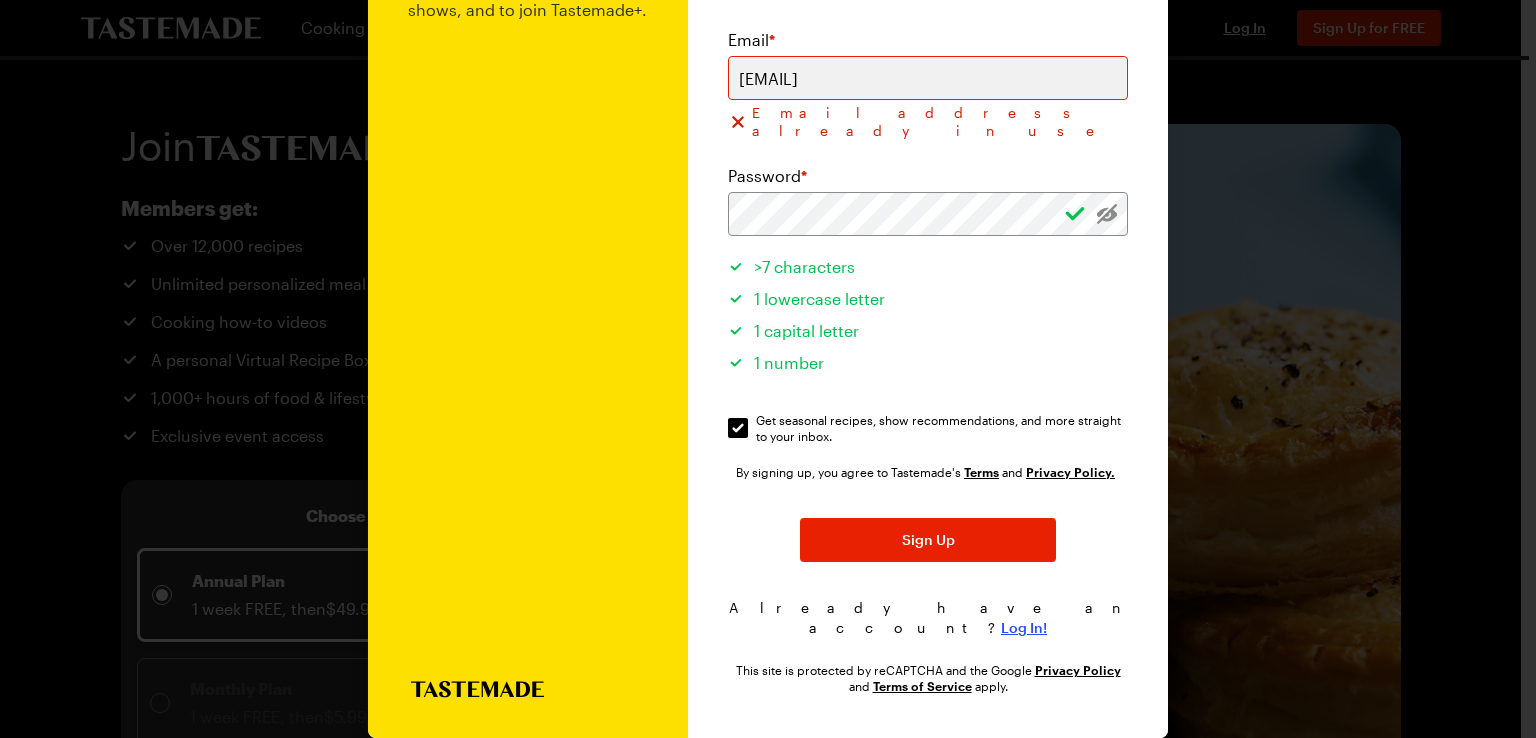 click on "Log In!" at bounding box center [1024, 628] 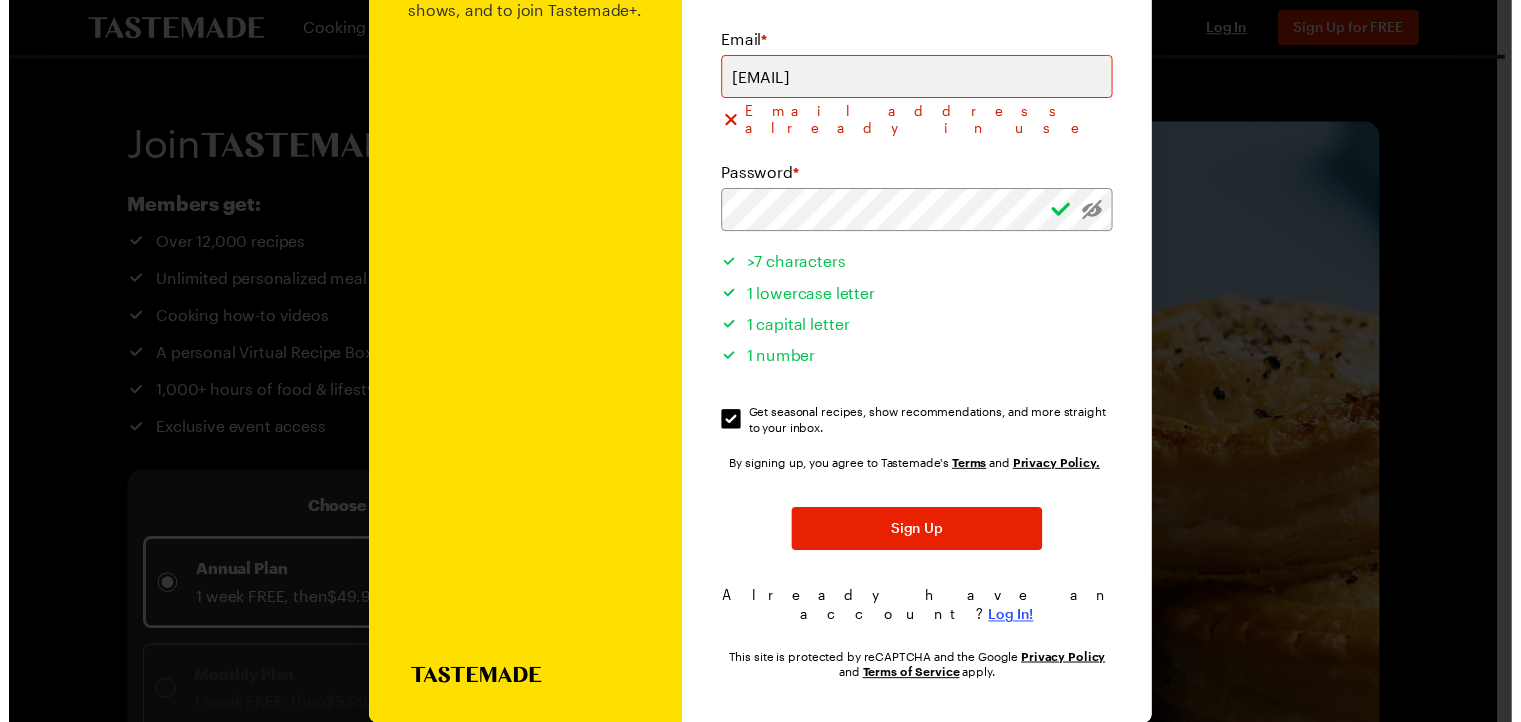 scroll, scrollTop: 32, scrollLeft: 0, axis: vertical 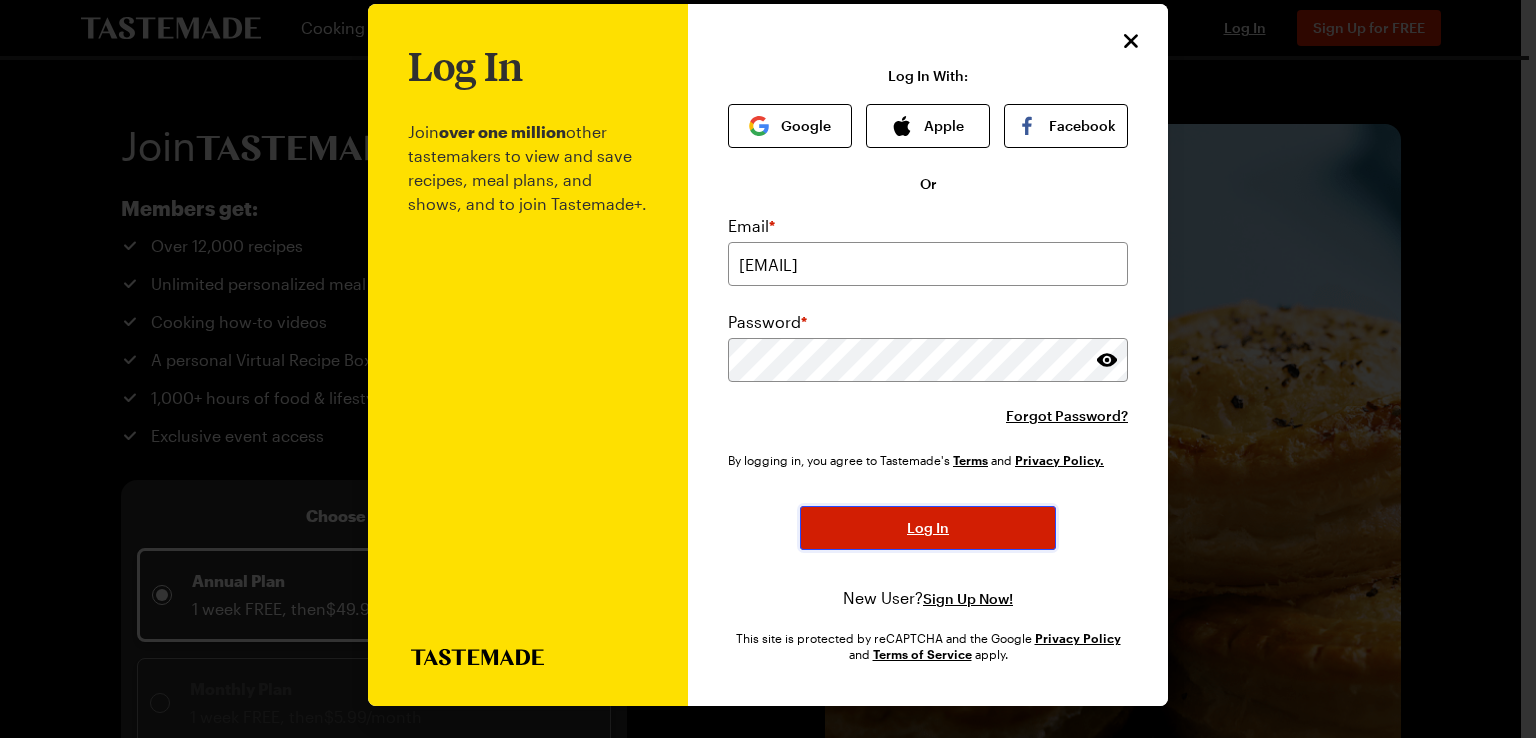 click on "Log In" at bounding box center [928, 528] 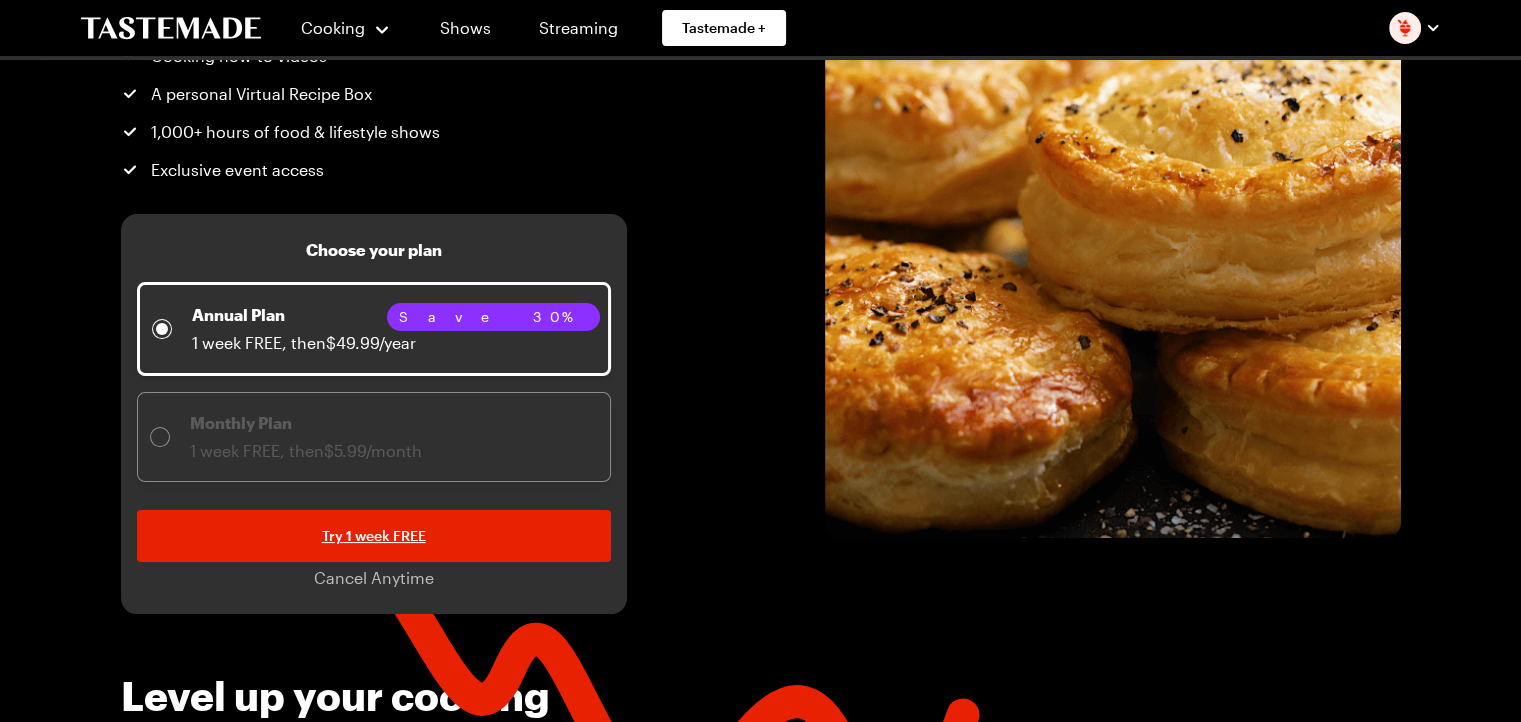 scroll, scrollTop: 300, scrollLeft: 0, axis: vertical 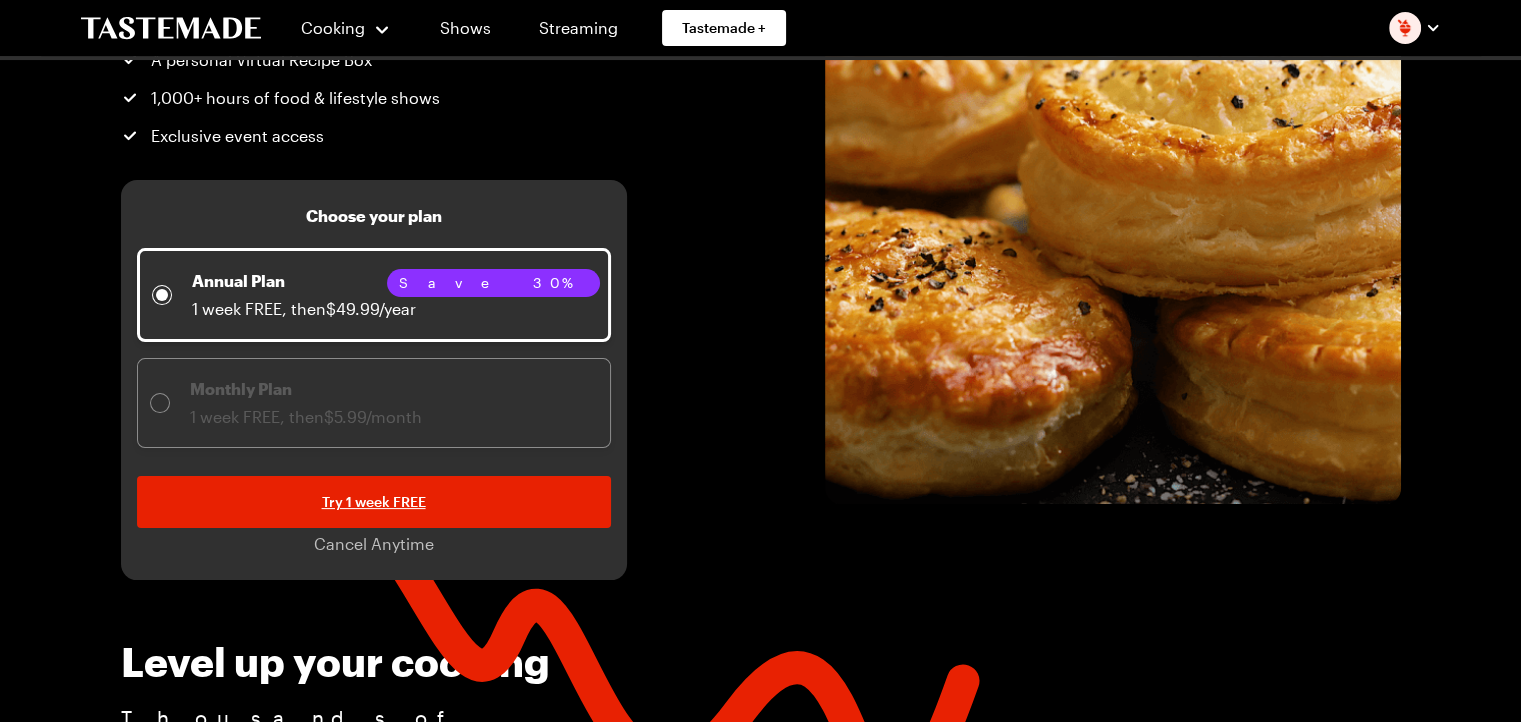 click on "Save 30%" at bounding box center (493, 283) 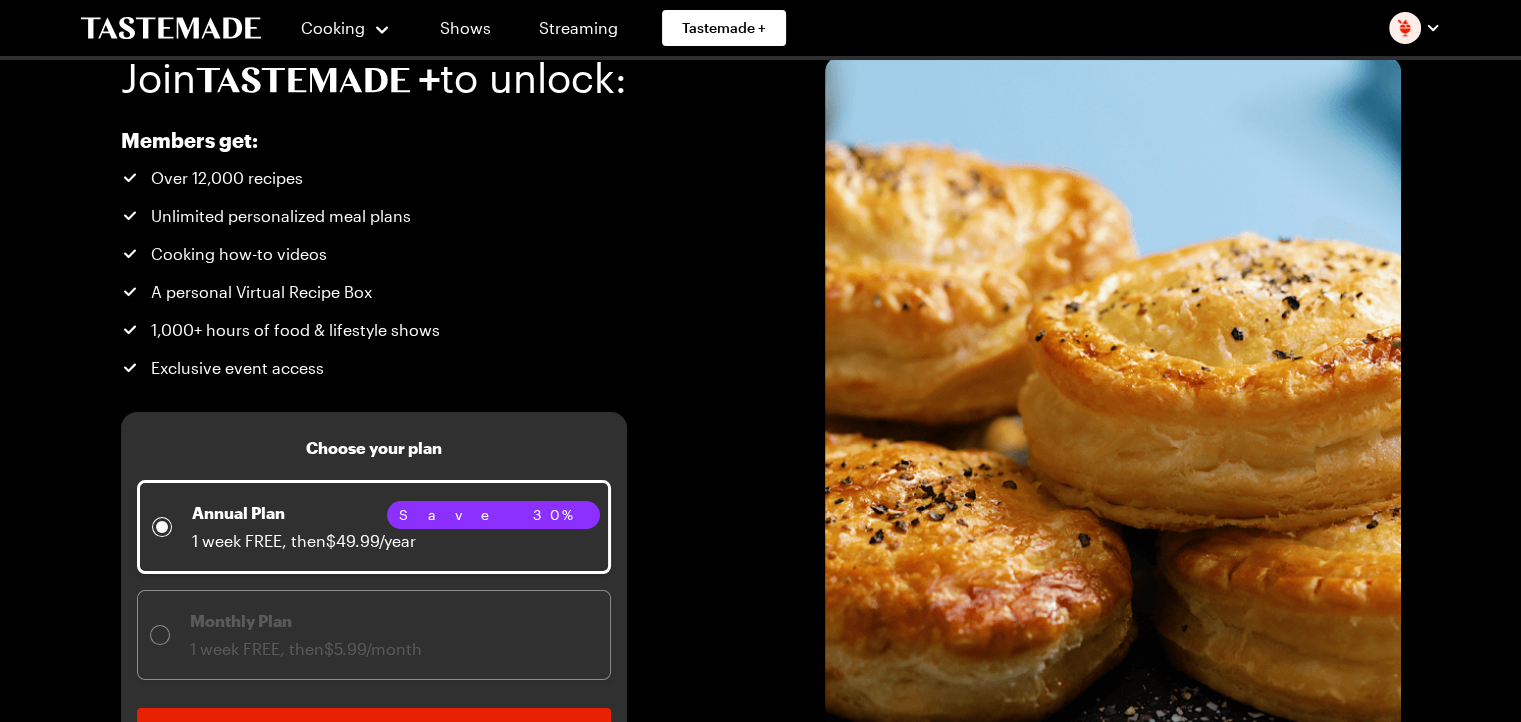 scroll, scrollTop: 200, scrollLeft: 0, axis: vertical 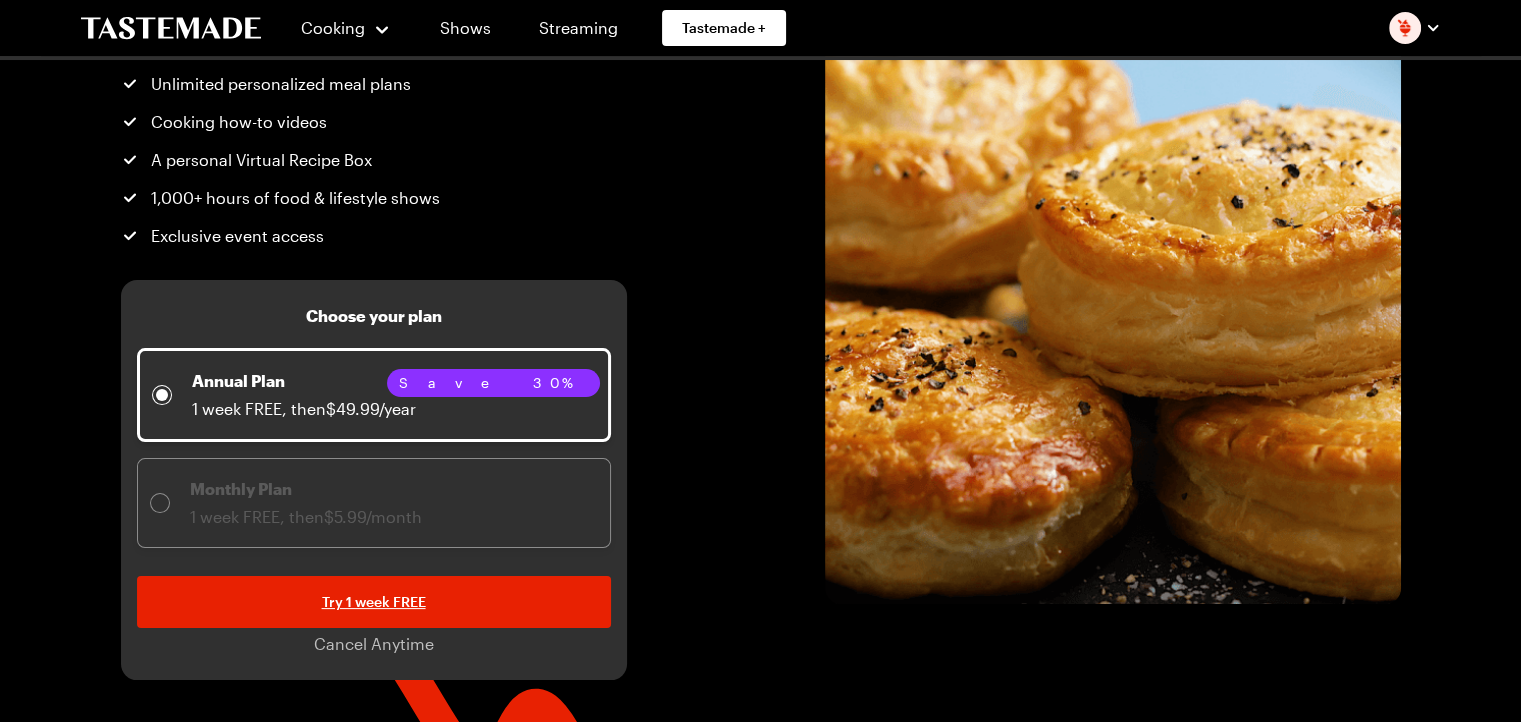 click on "Annual Plan 1 week FREE, then  $49.99/year" at bounding box center [374, 395] 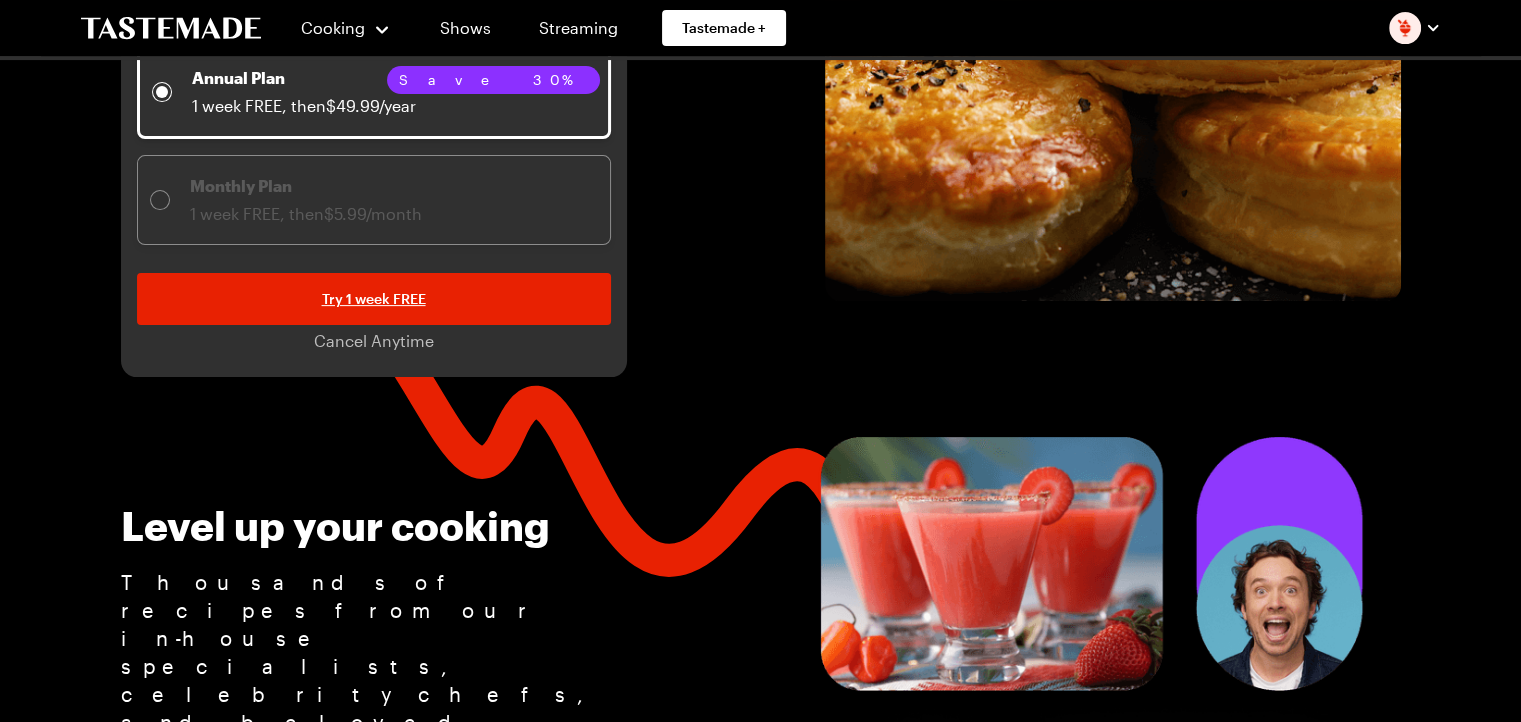 scroll, scrollTop: 400, scrollLeft: 0, axis: vertical 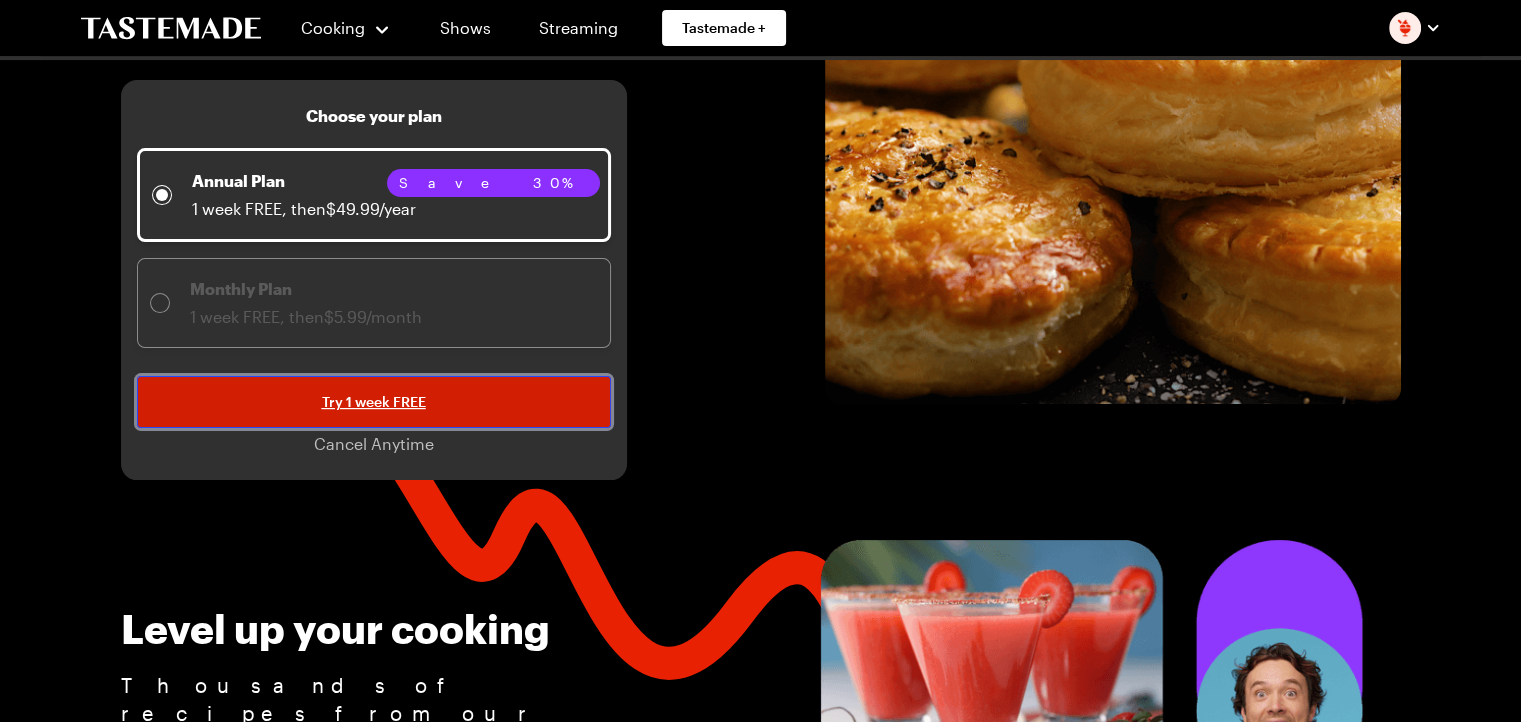 click on "Try 1 week FREE" at bounding box center (374, 402) 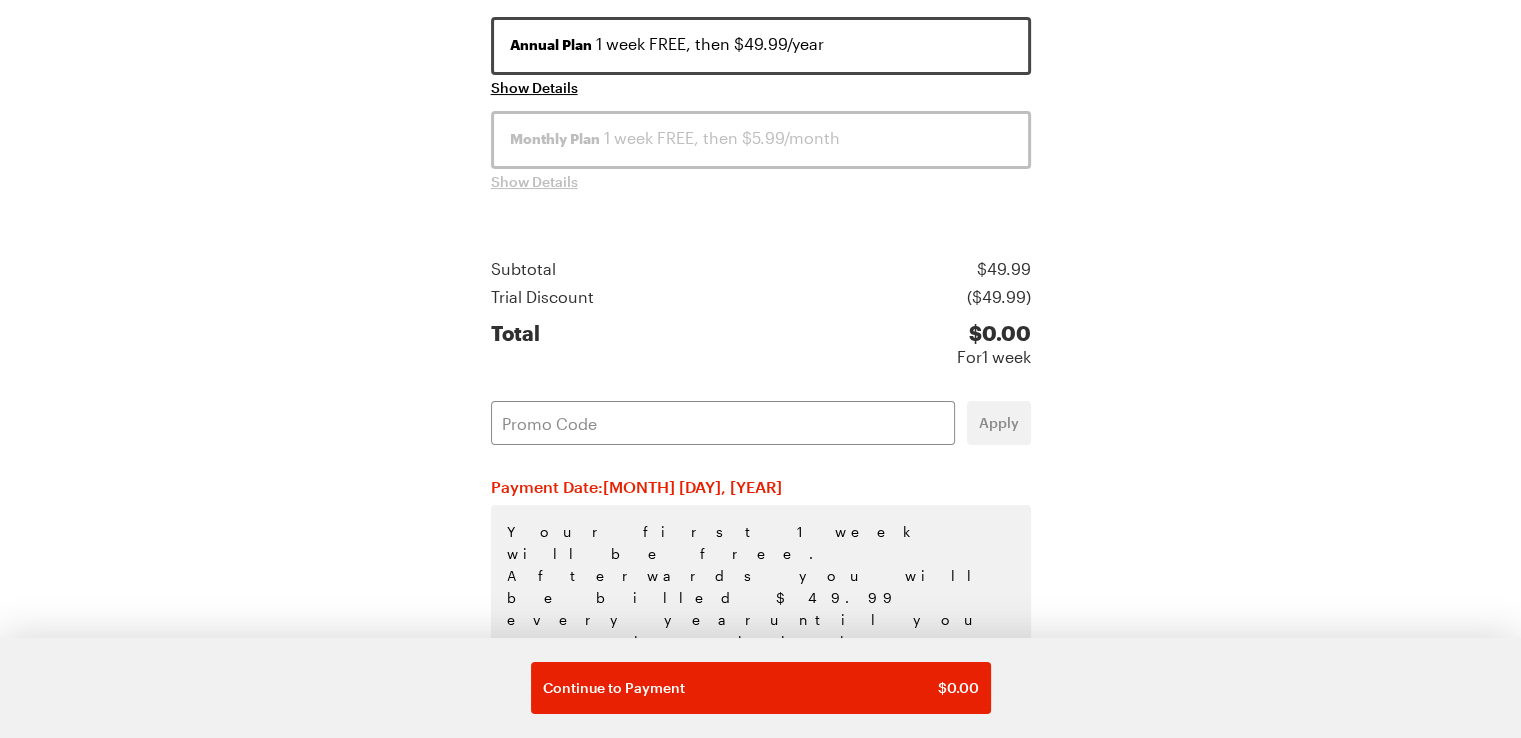 scroll, scrollTop: 376, scrollLeft: 0, axis: vertical 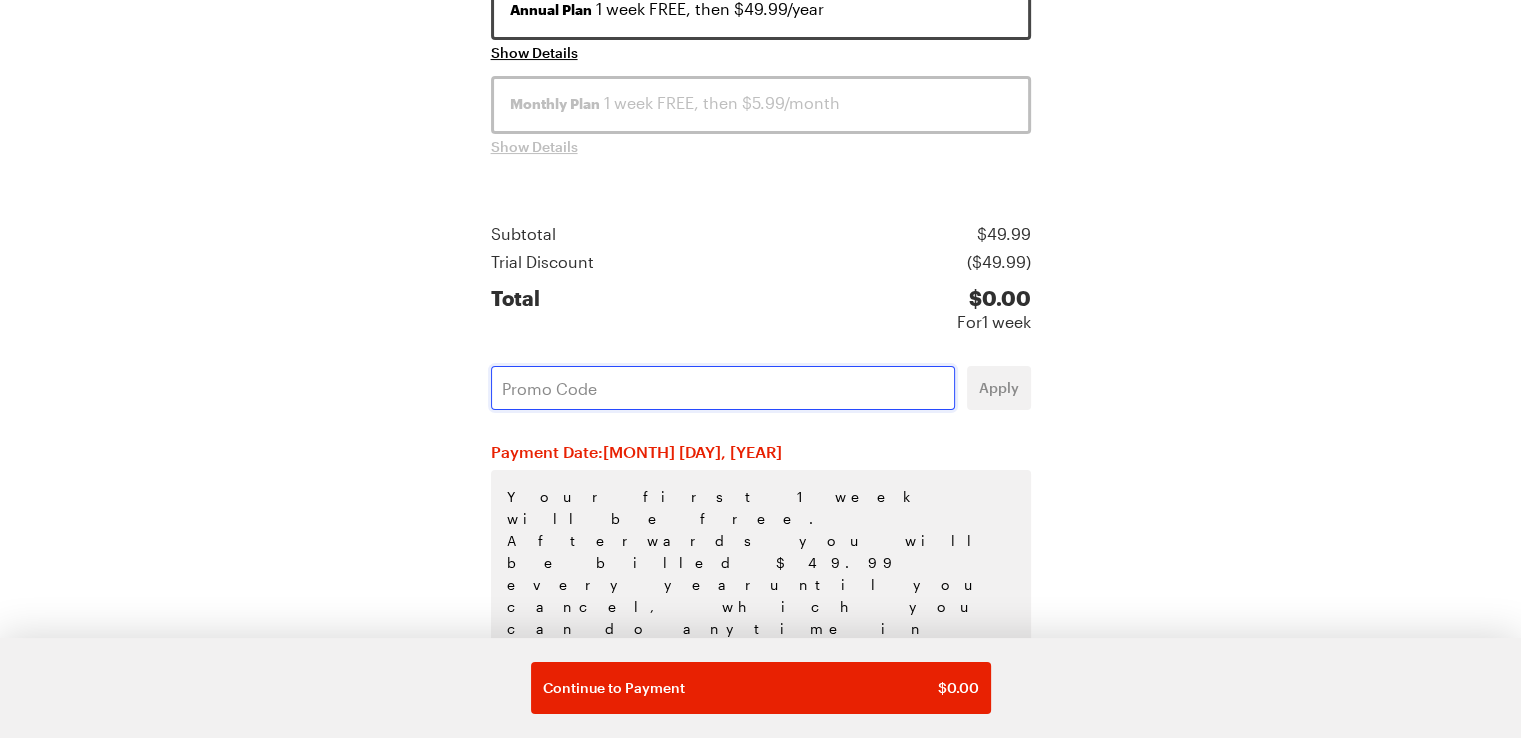 click at bounding box center [723, 388] 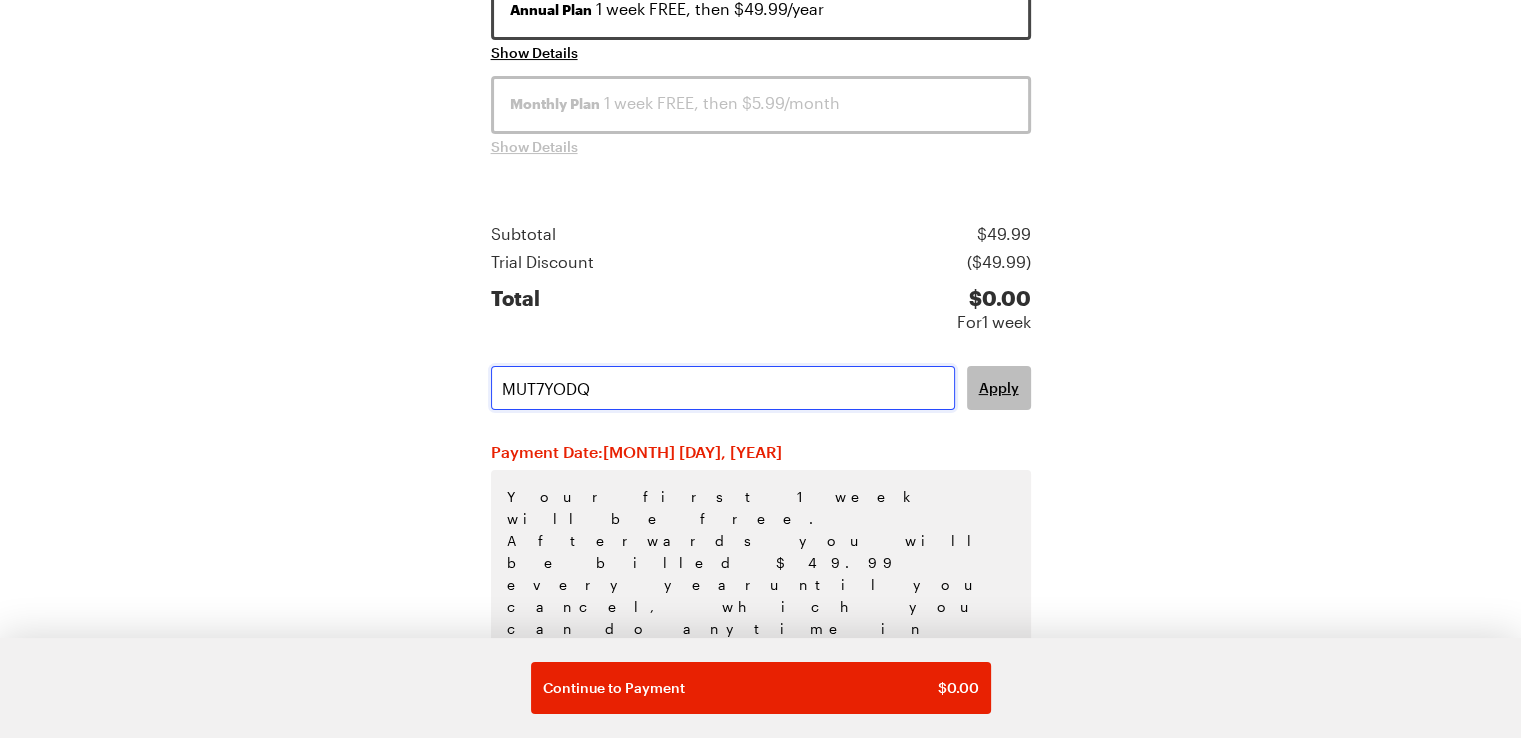 type on "MUT7YODQ" 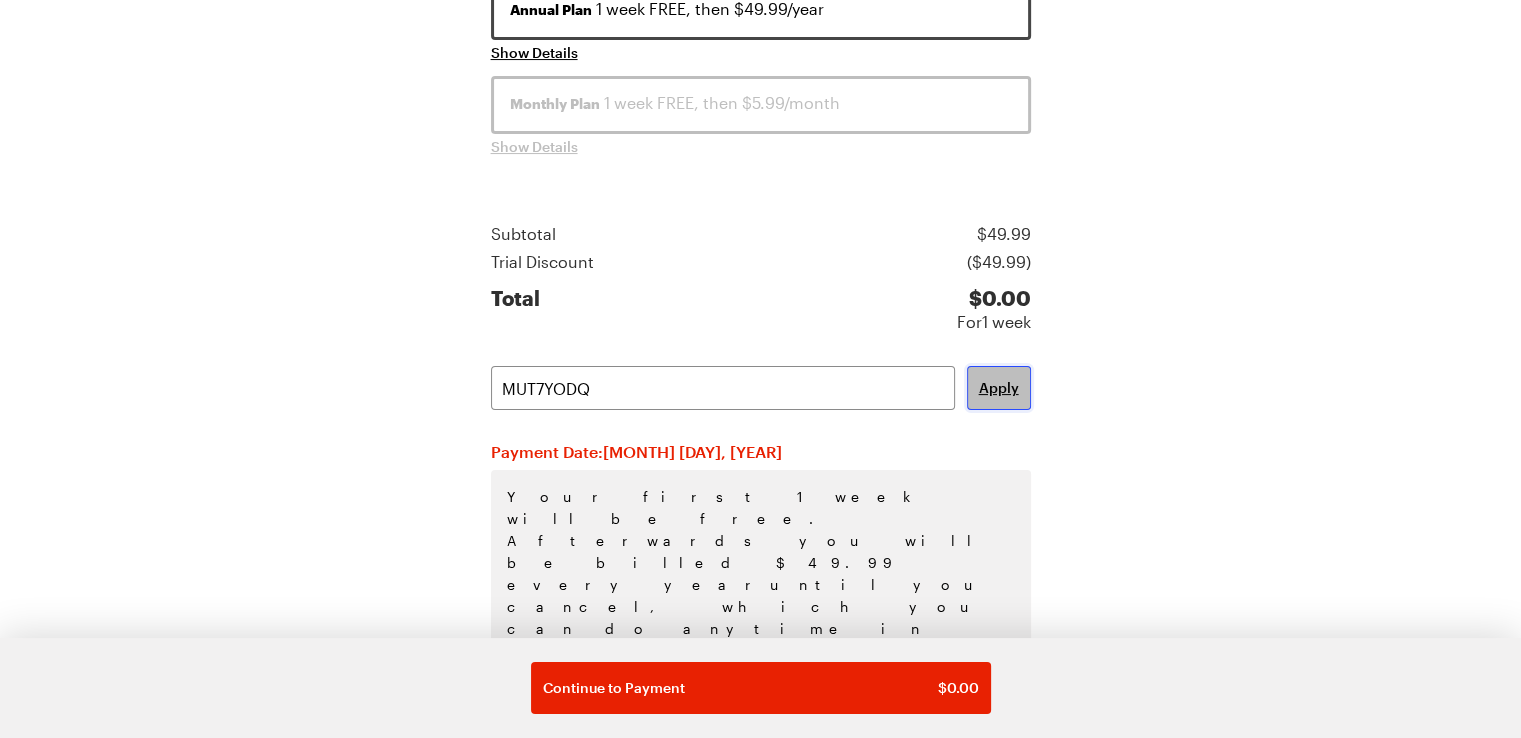 click on "Apply" at bounding box center [999, 388] 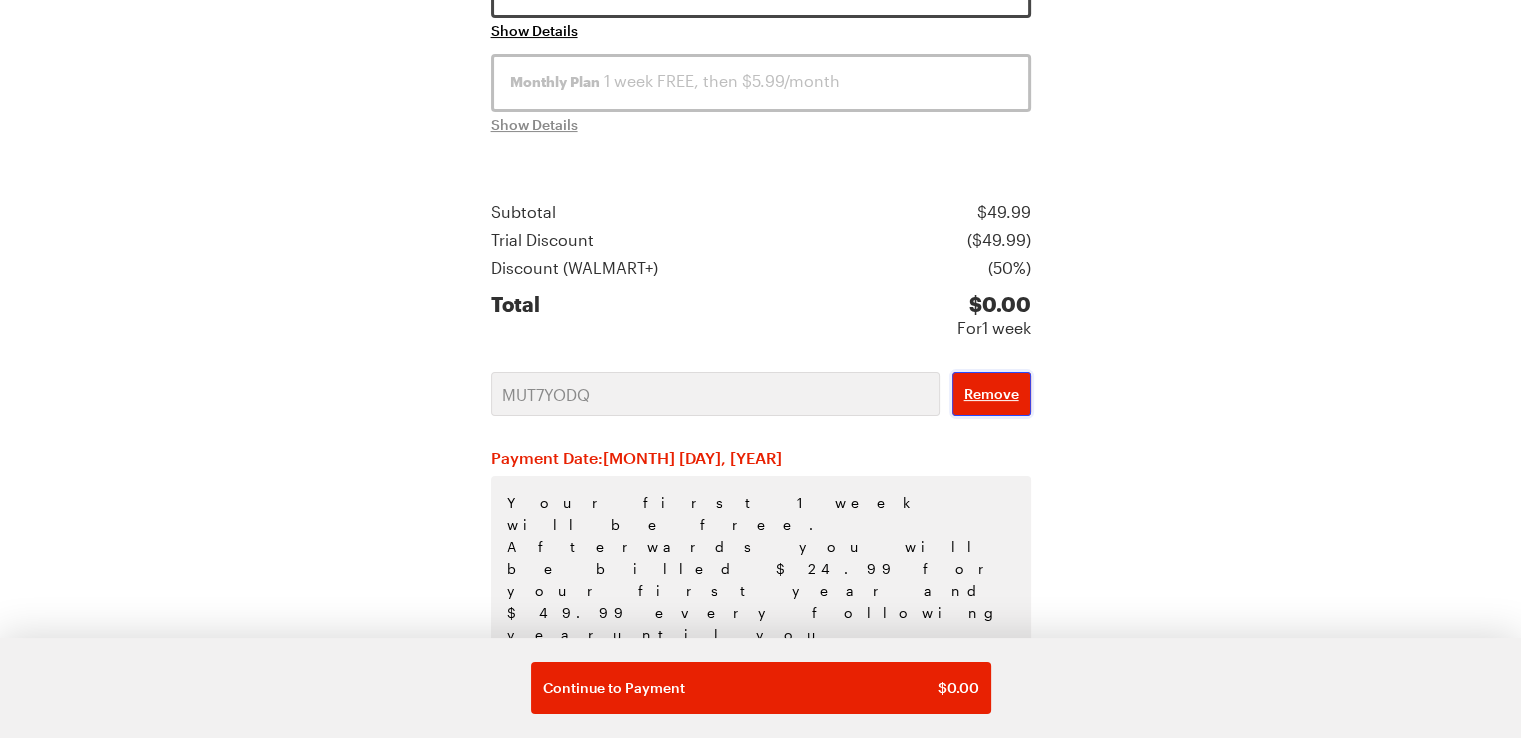 scroll, scrollTop: 404, scrollLeft: 0, axis: vertical 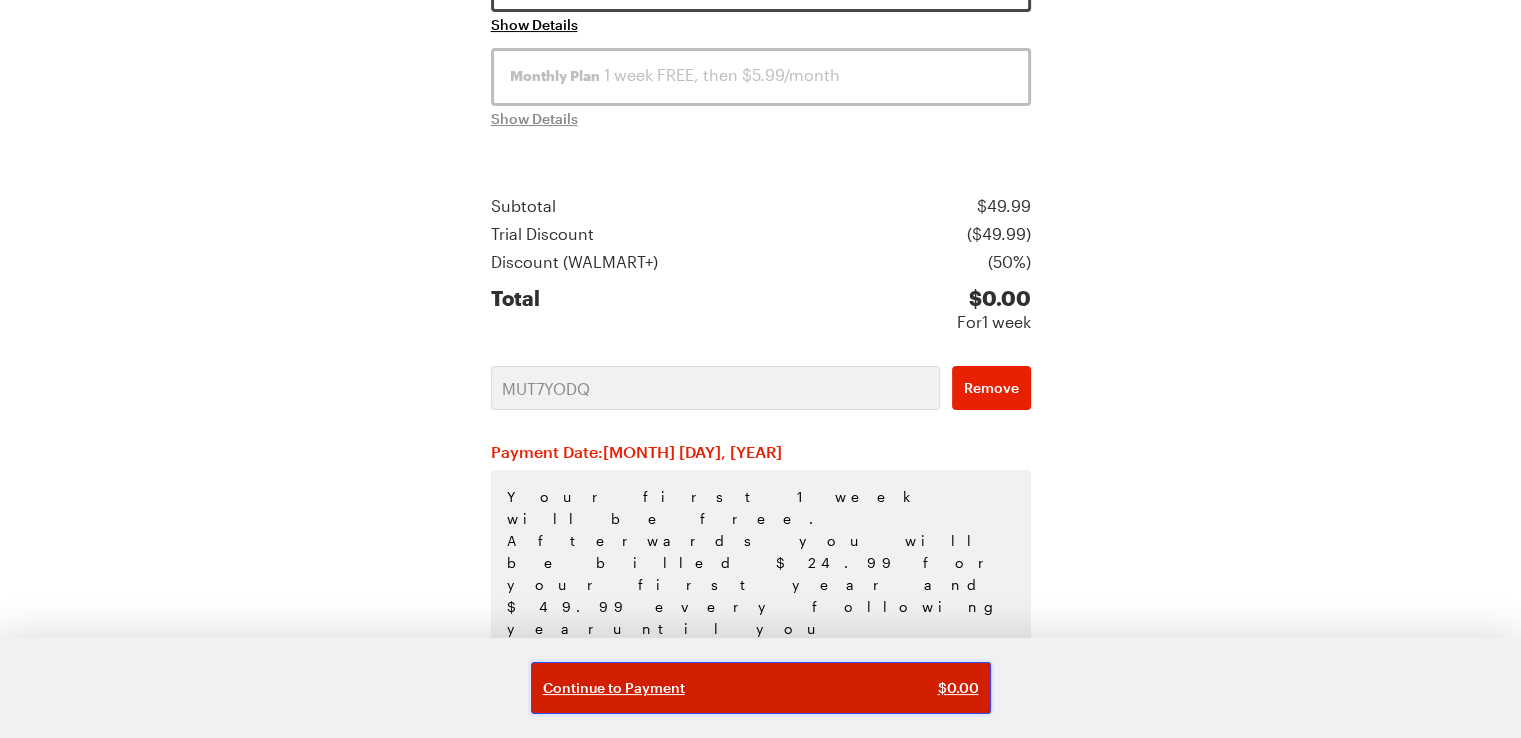click on "Continue to Payment" at bounding box center (614, 688) 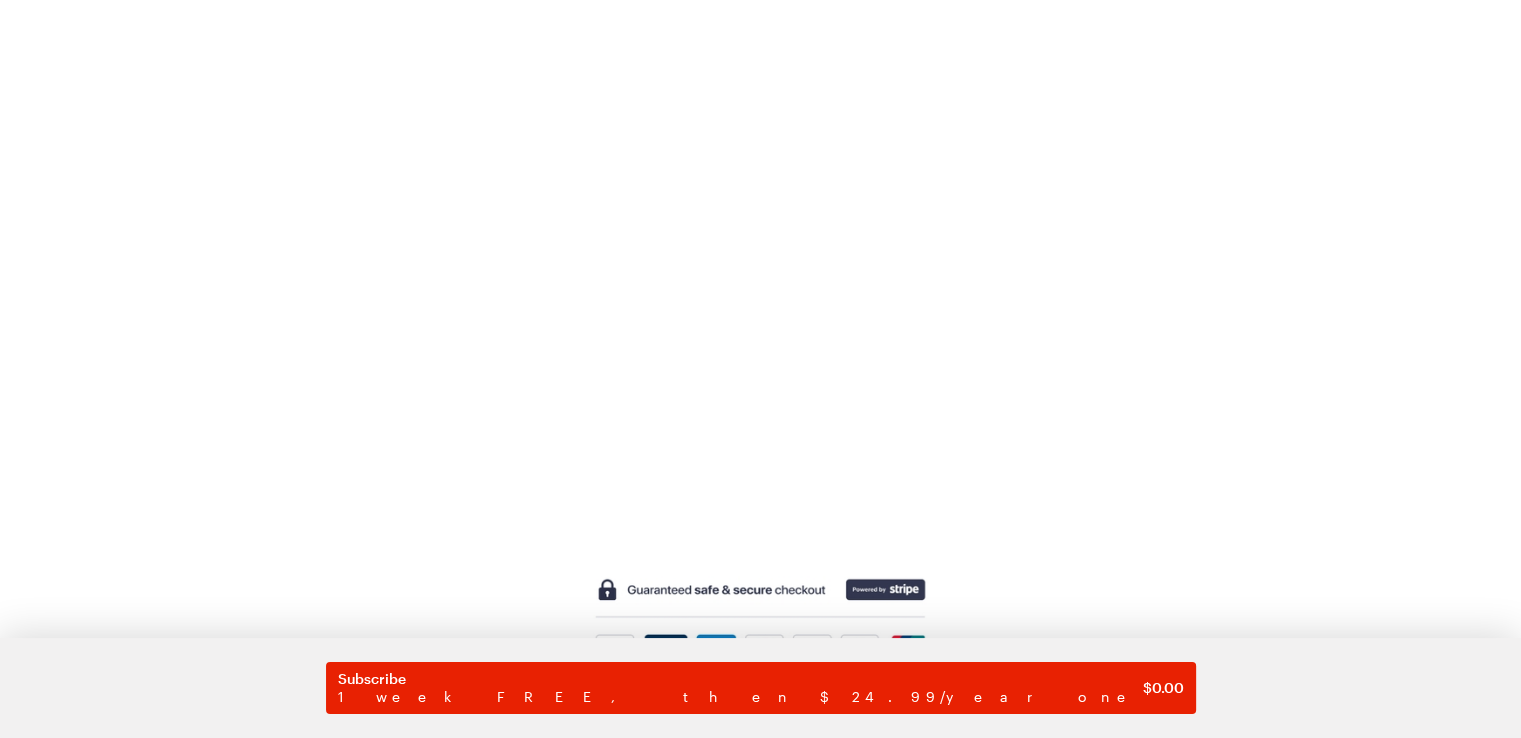 scroll, scrollTop: 544, scrollLeft: 0, axis: vertical 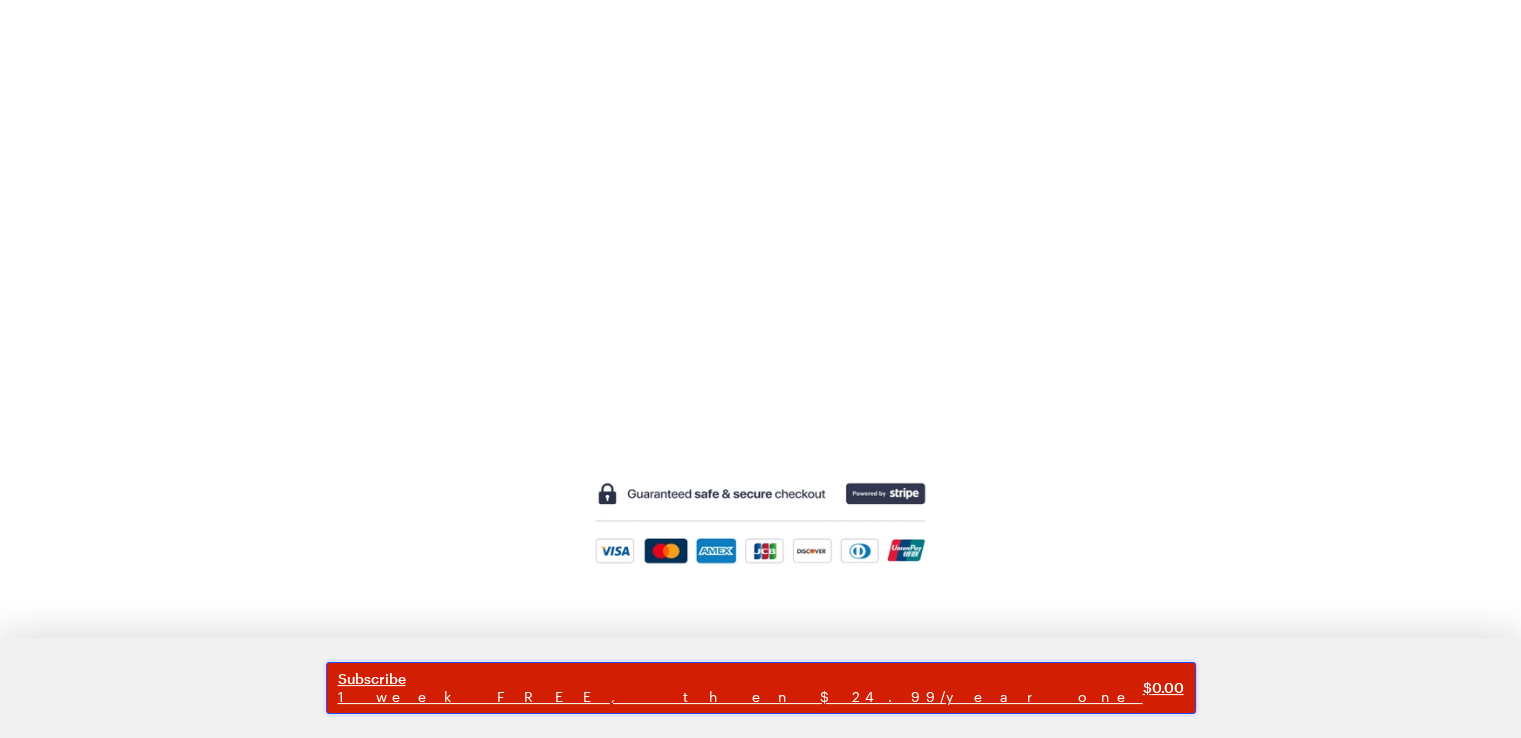 click on "1 week FREE, then $24.99/year one" at bounding box center [740, 697] 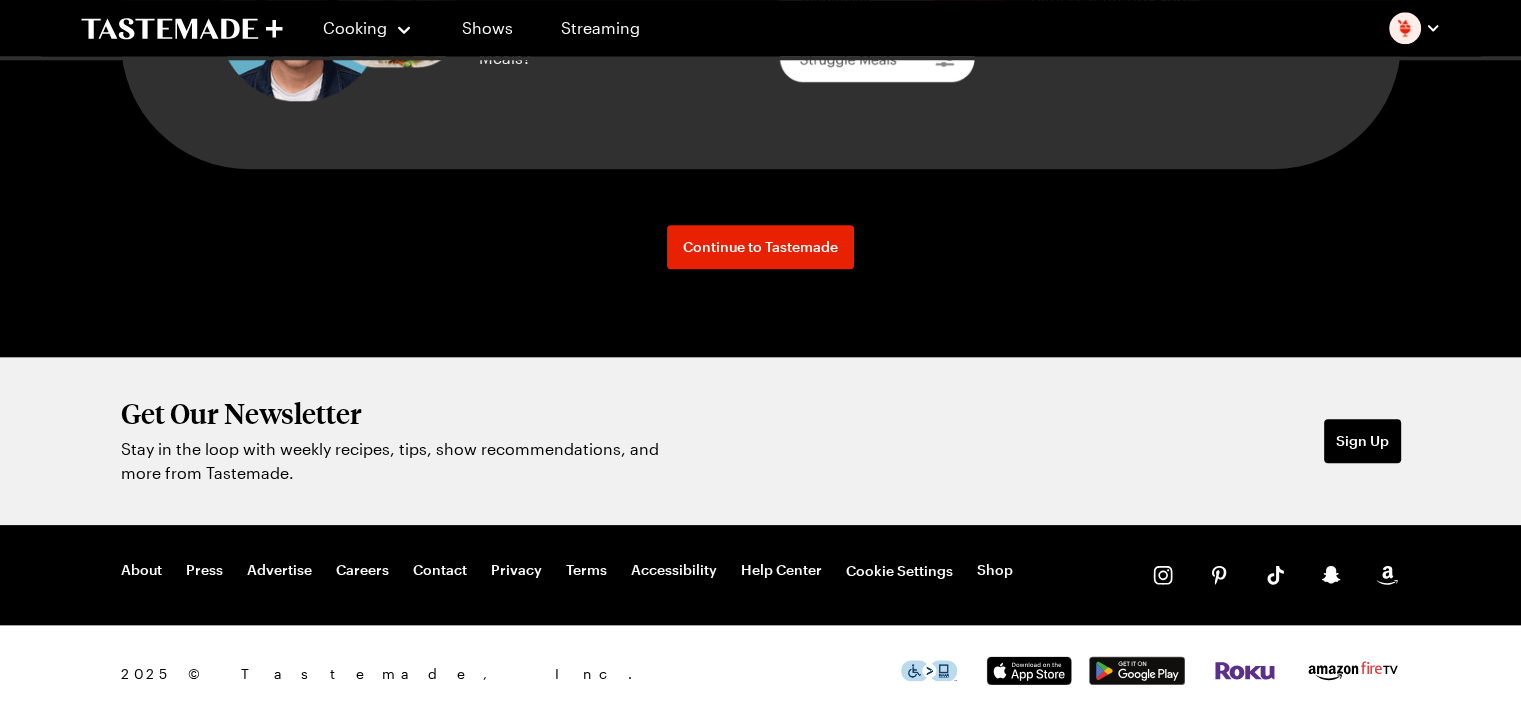 scroll, scrollTop: 2200, scrollLeft: 0, axis: vertical 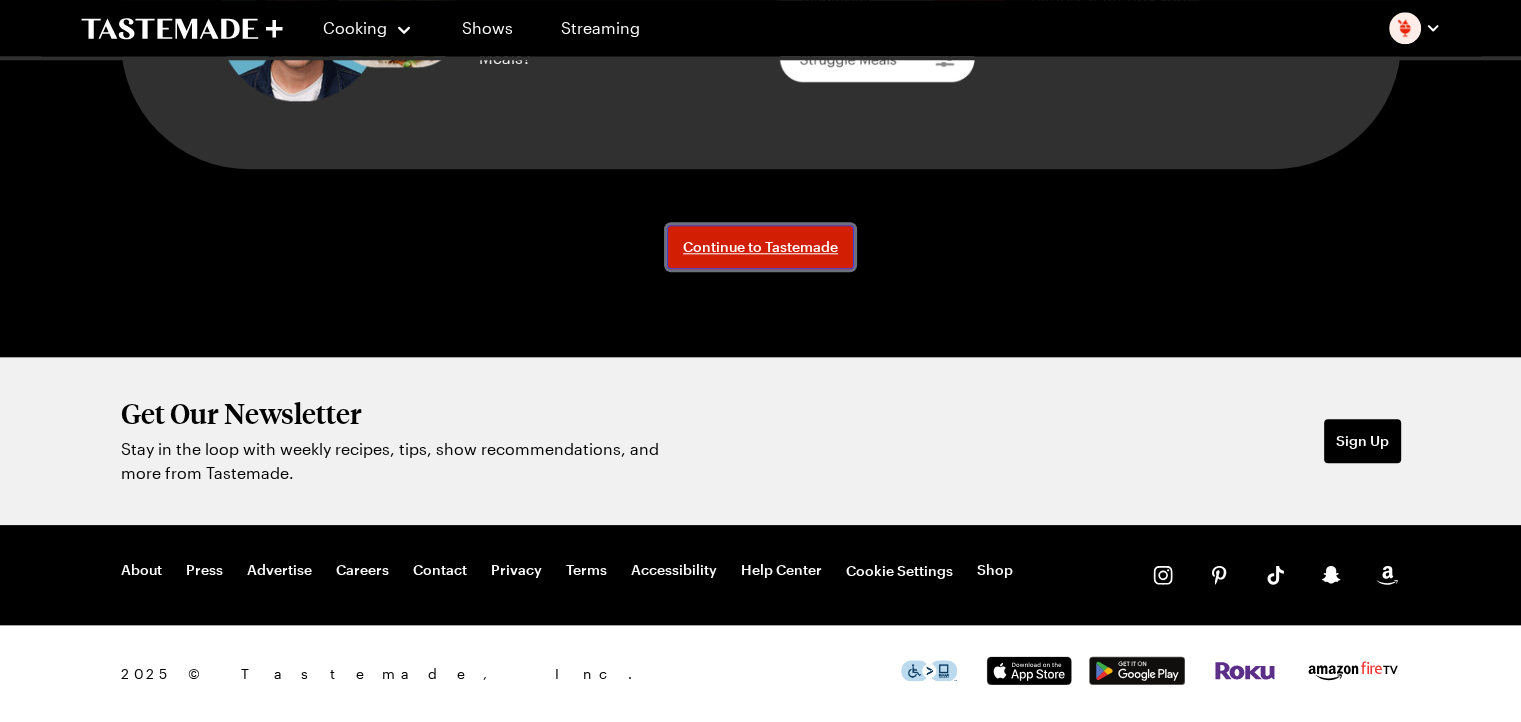 click on "Continue to Tastemade" at bounding box center (760, 247) 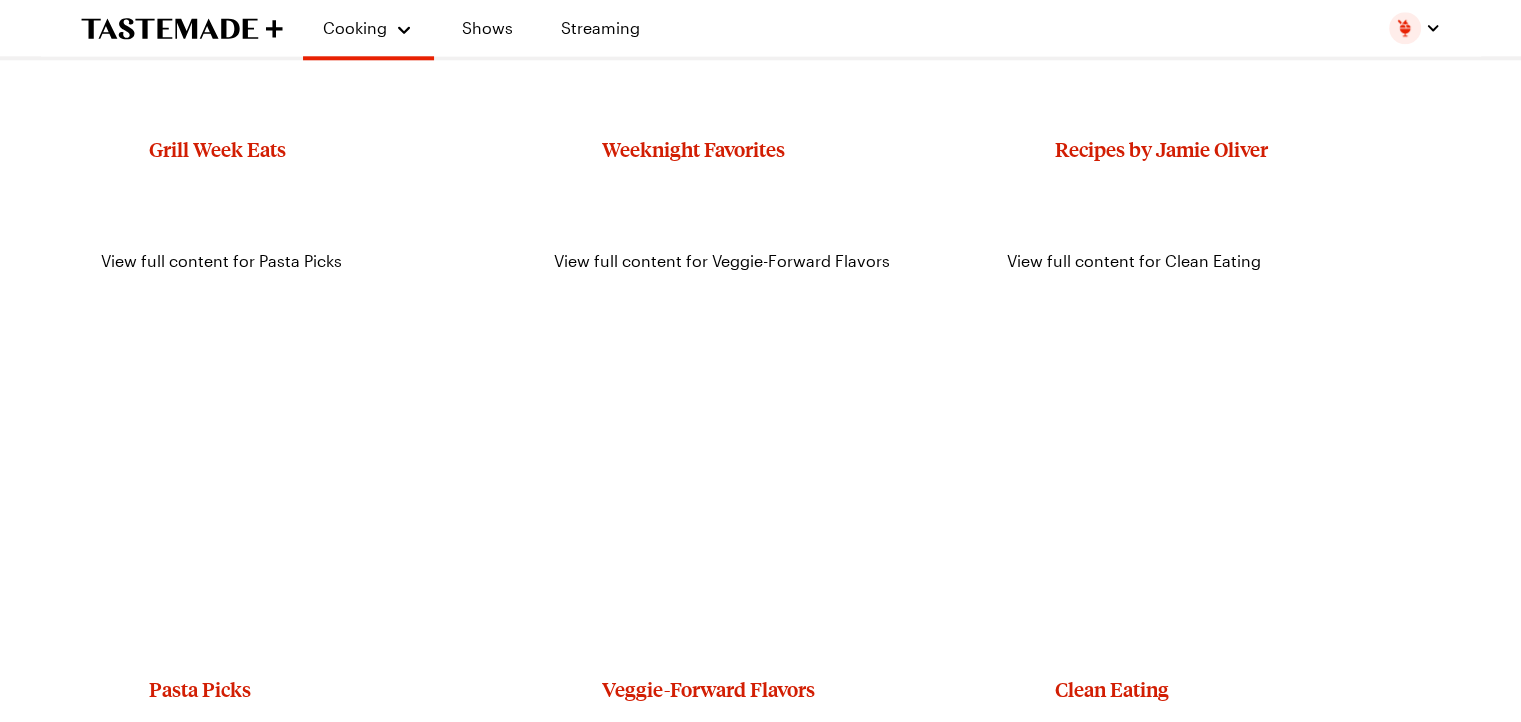 scroll, scrollTop: 0, scrollLeft: 0, axis: both 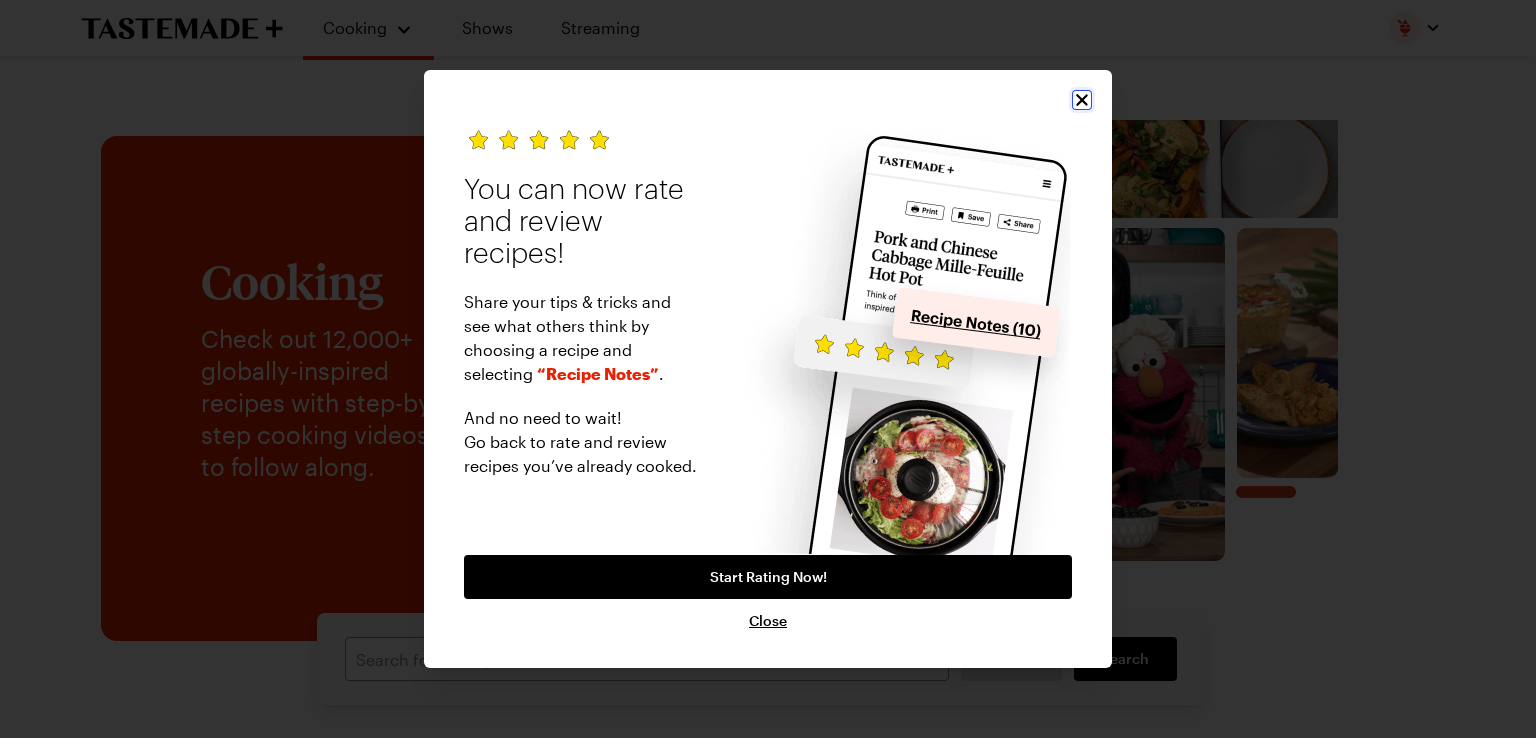 click 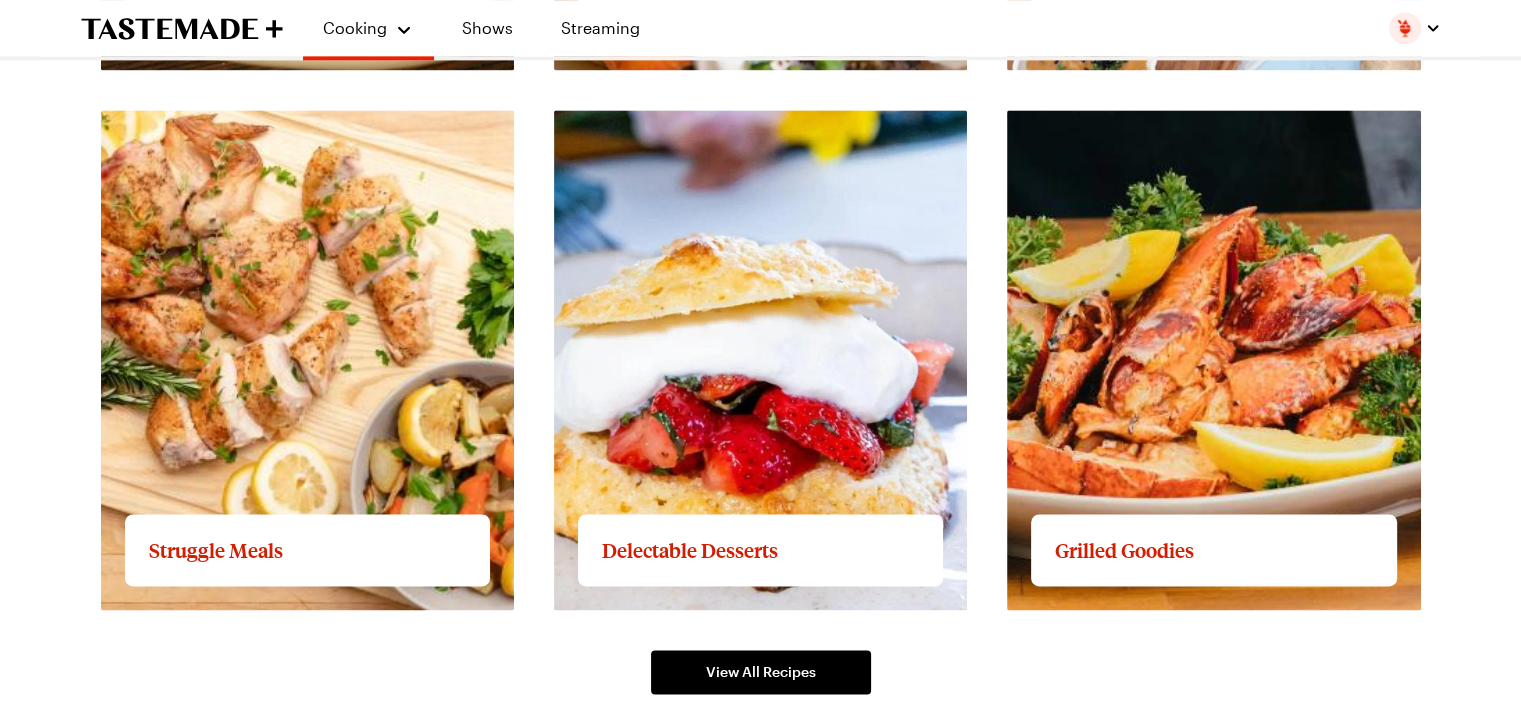 scroll, scrollTop: 2900, scrollLeft: 0, axis: vertical 